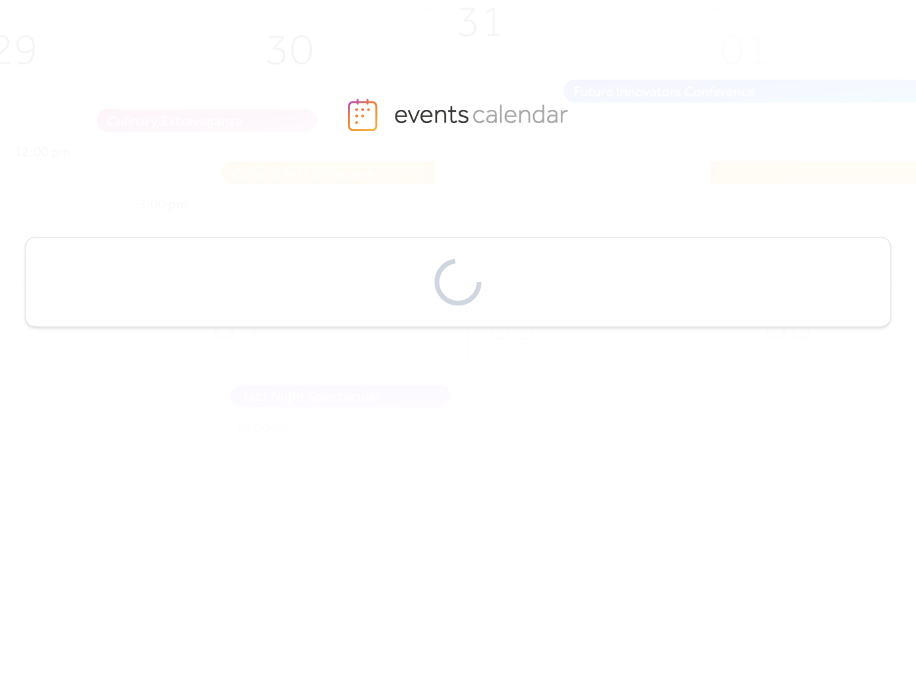 scroll, scrollTop: 0, scrollLeft: 0, axis: both 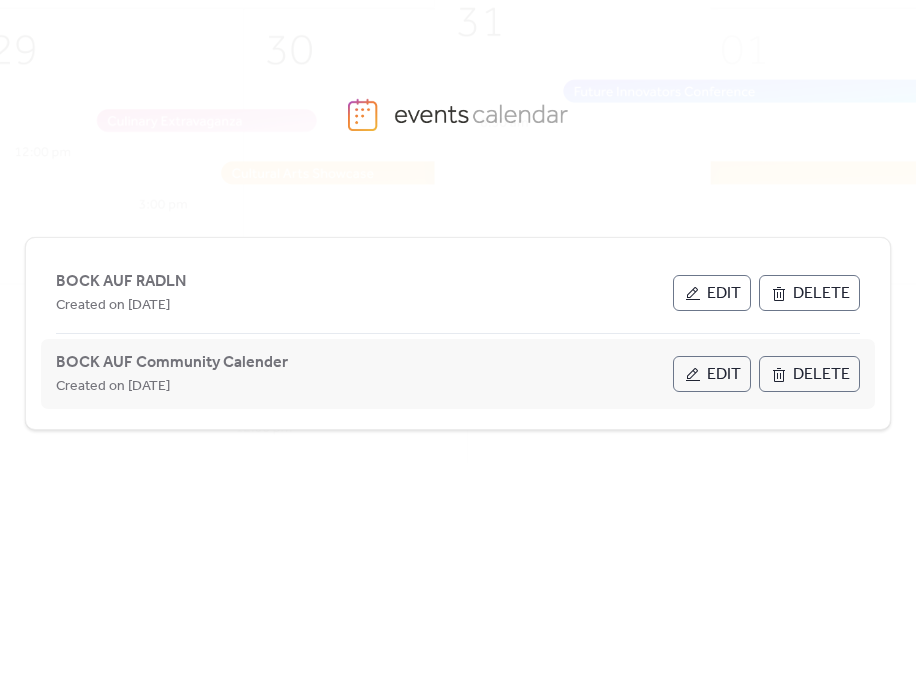 click on "Edit" at bounding box center (724, 375) 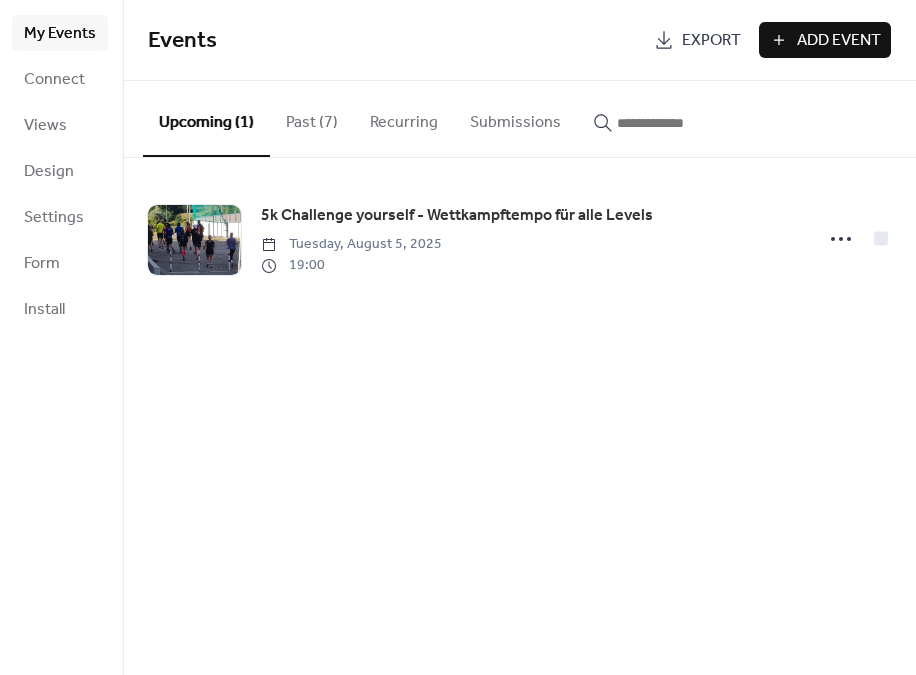click on "Add Event" at bounding box center (839, 41) 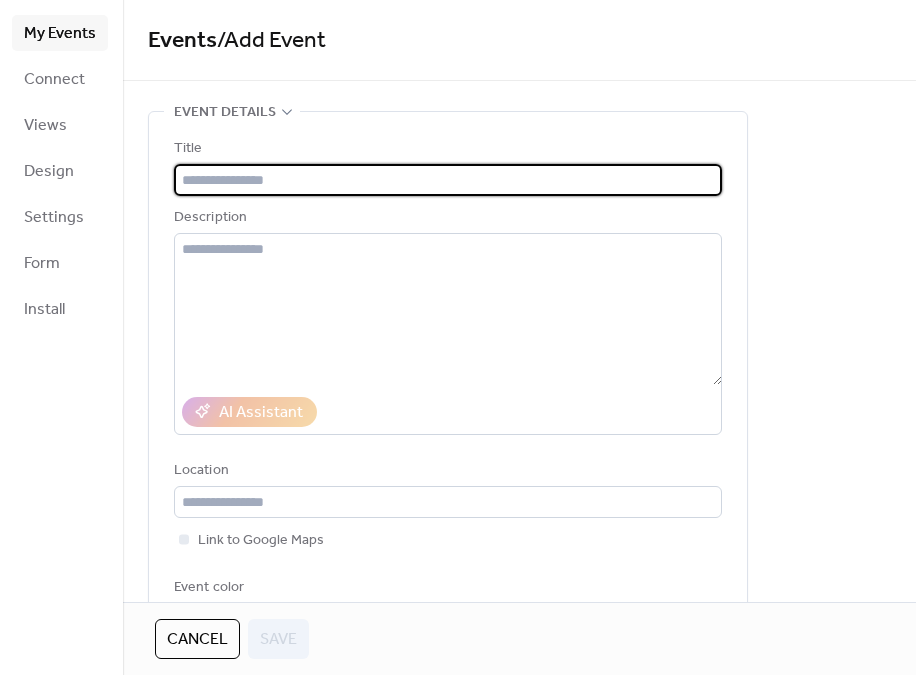 click at bounding box center (448, 180) 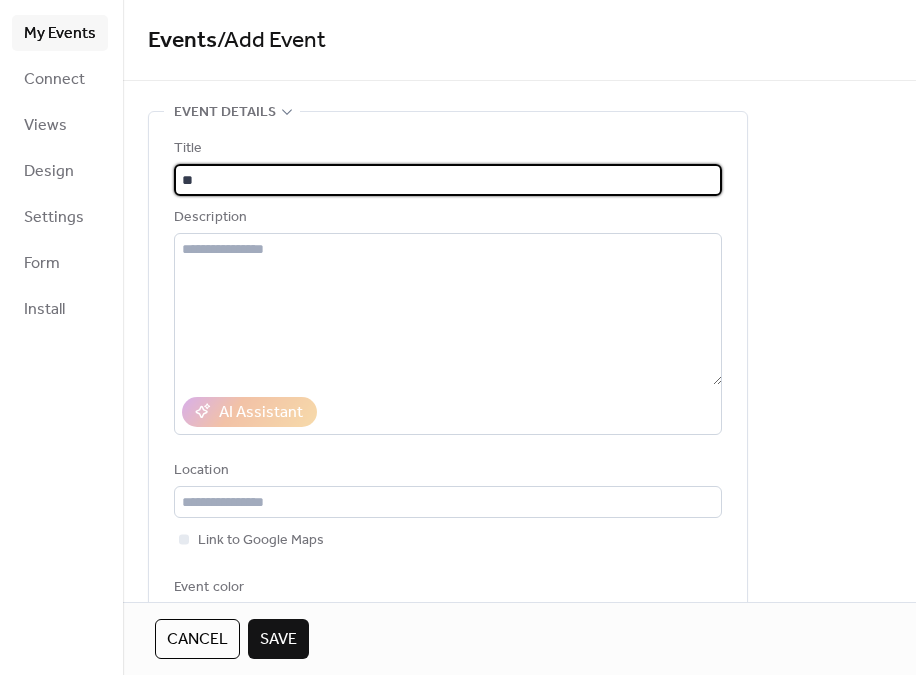 type on "*" 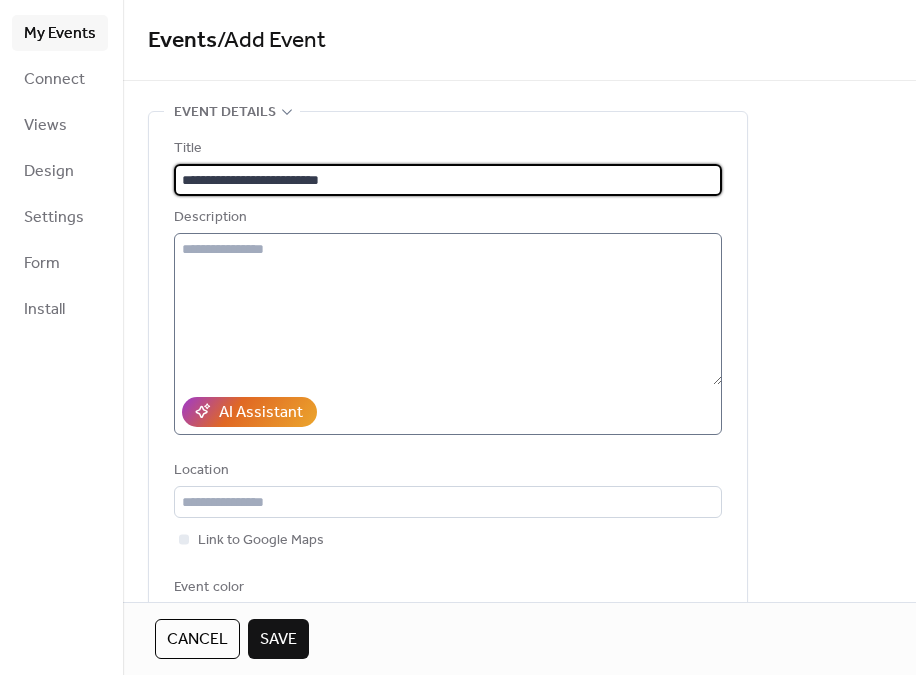 type on "**********" 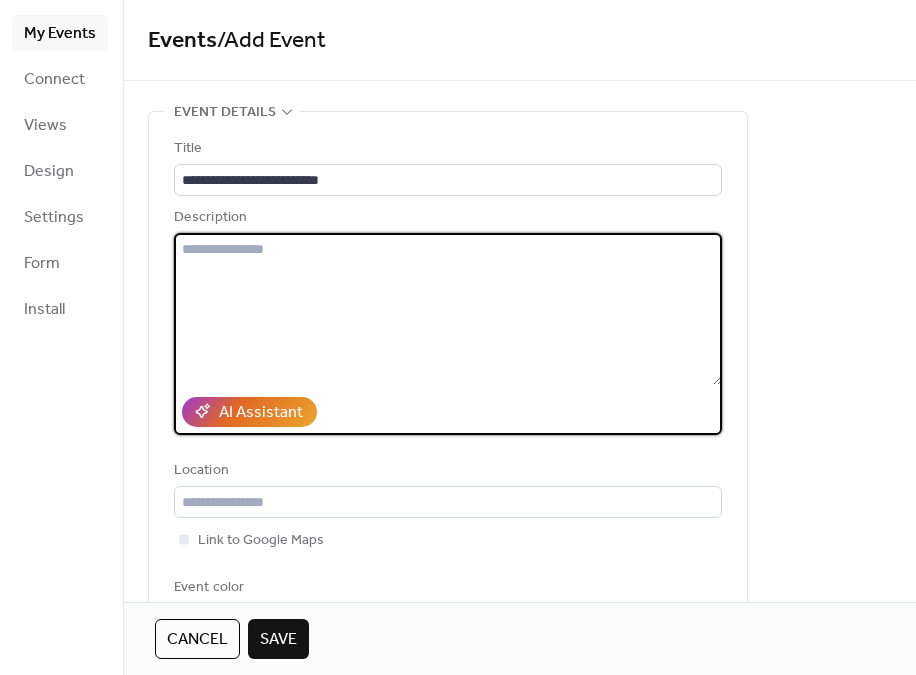 click at bounding box center [448, 309] 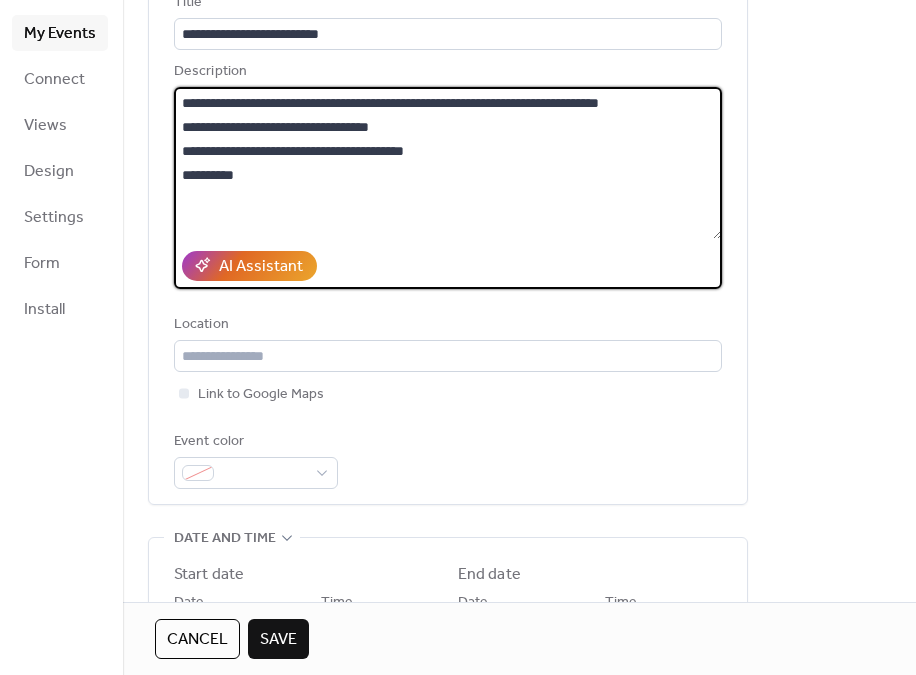 scroll, scrollTop: 150, scrollLeft: 0, axis: vertical 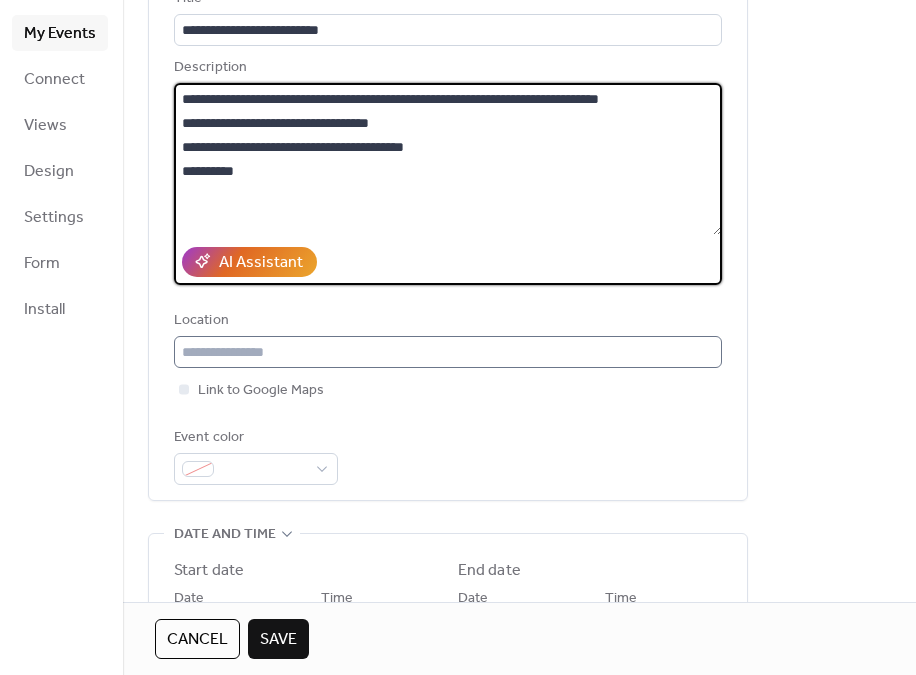 type 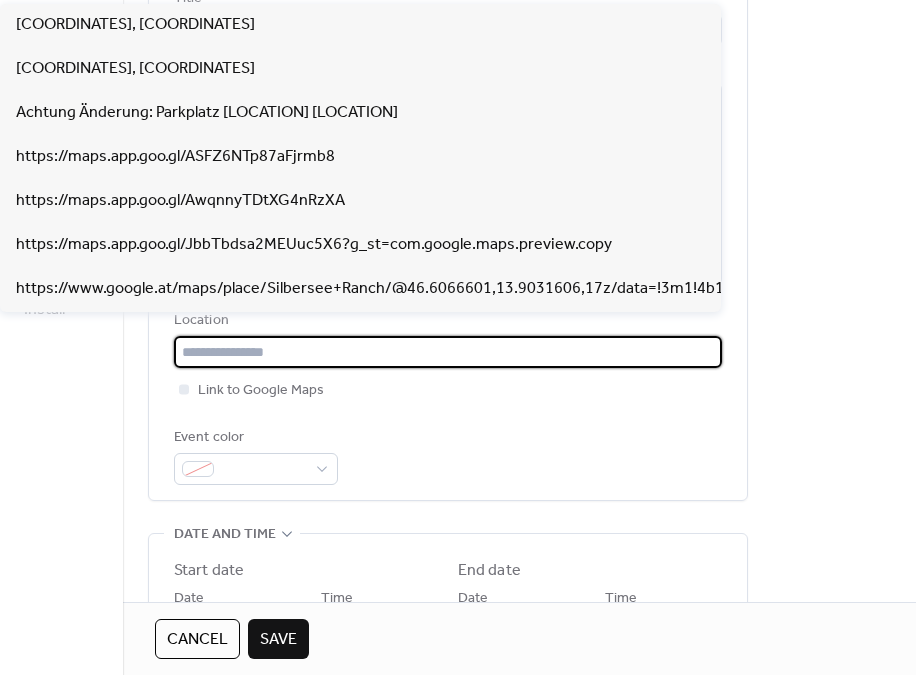 click at bounding box center (448, 352) 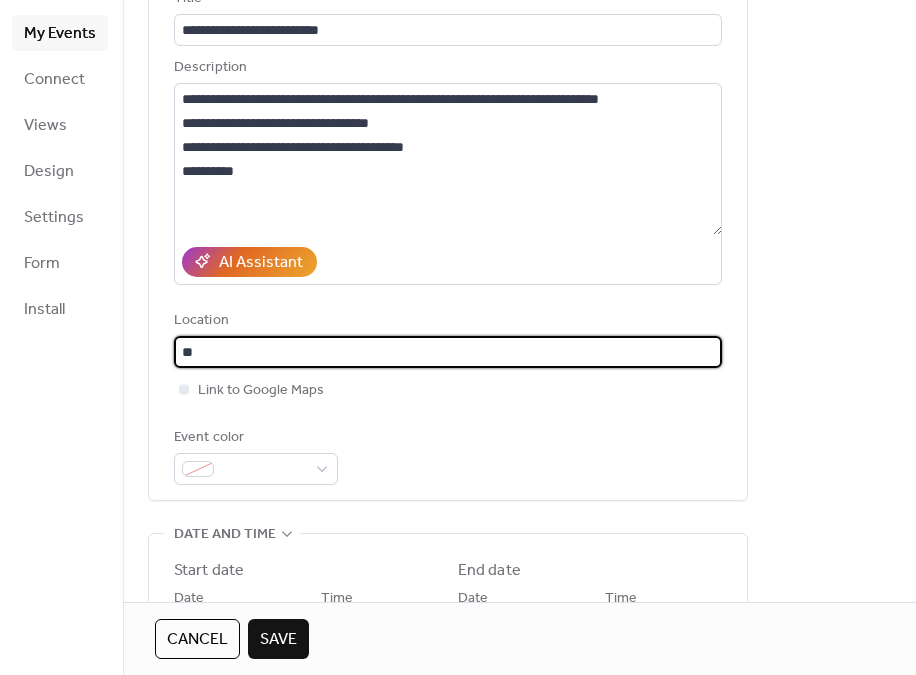 type on "*" 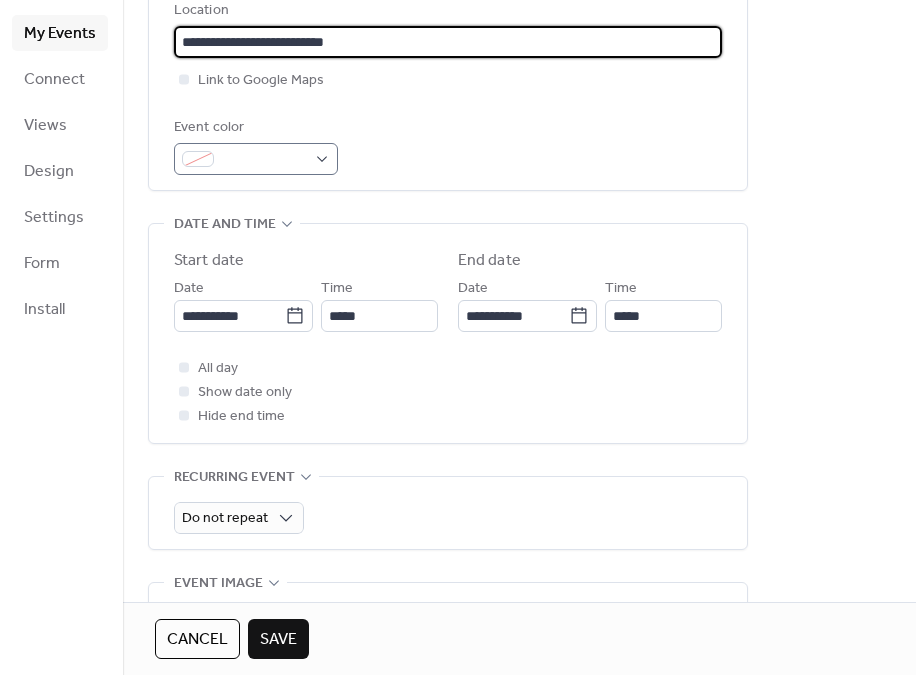 scroll, scrollTop: 469, scrollLeft: 0, axis: vertical 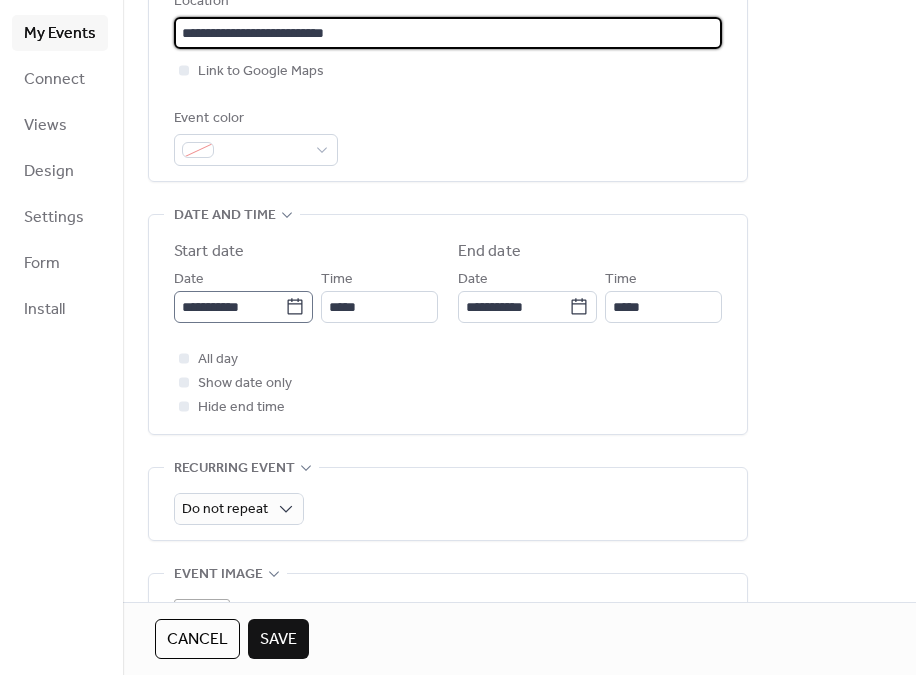 type on "**********" 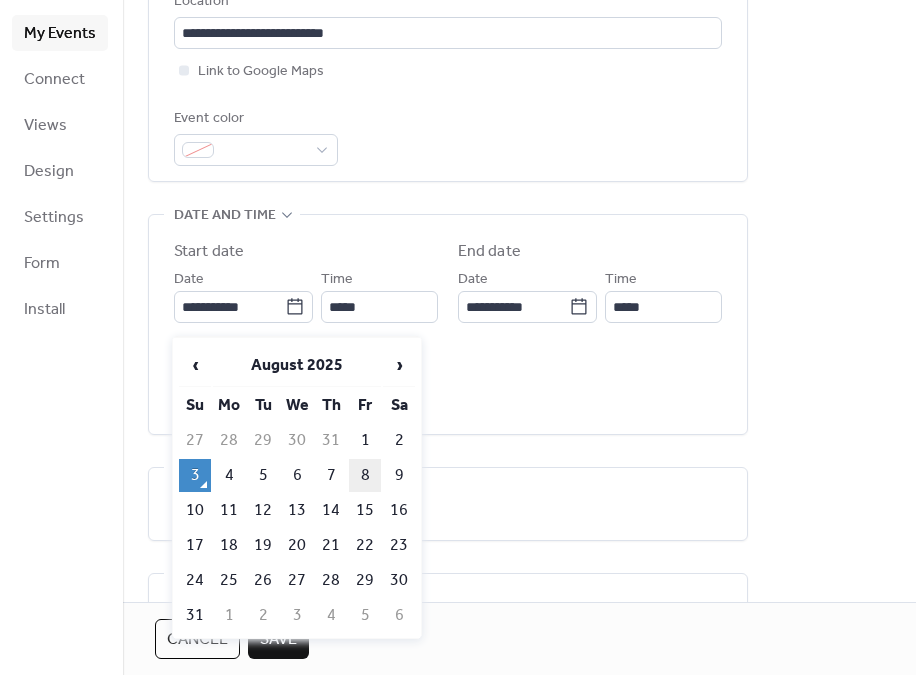 click on "8" at bounding box center (365, 475) 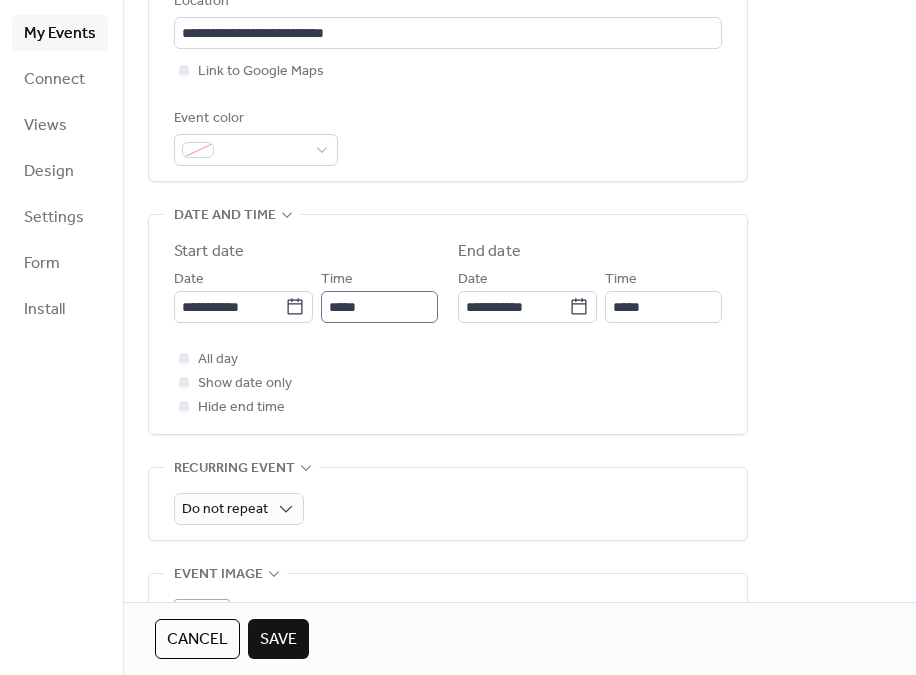 click on "*****" at bounding box center [379, 307] 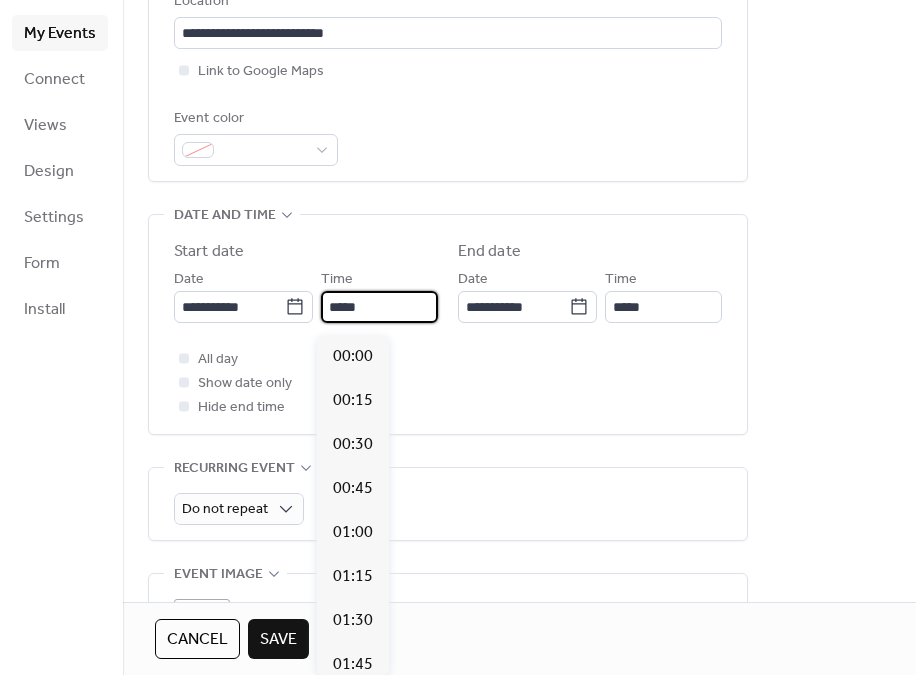 scroll, scrollTop: 2112, scrollLeft: 0, axis: vertical 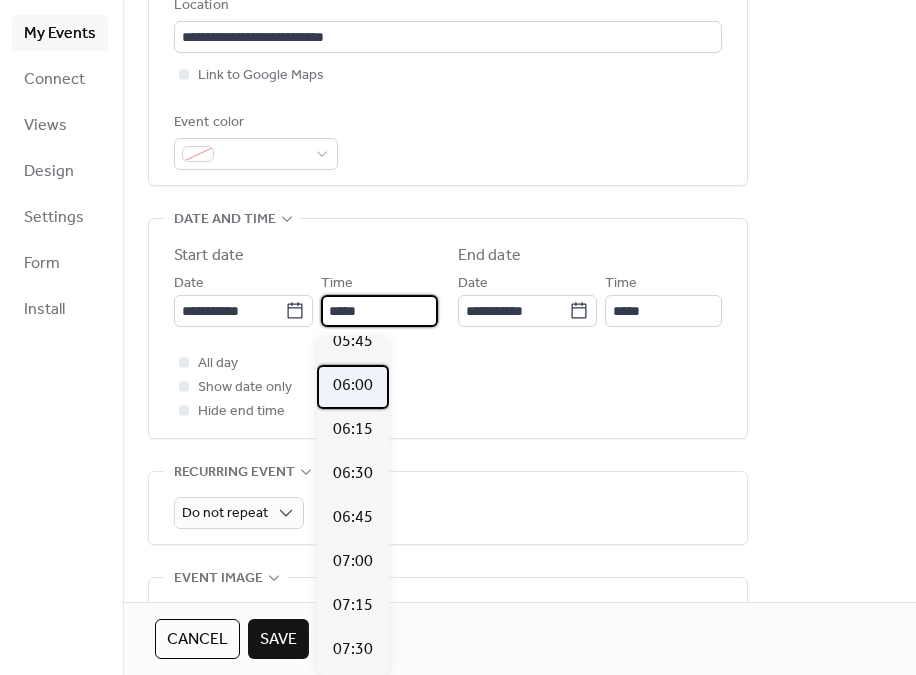 click on "06:00" at bounding box center (353, 386) 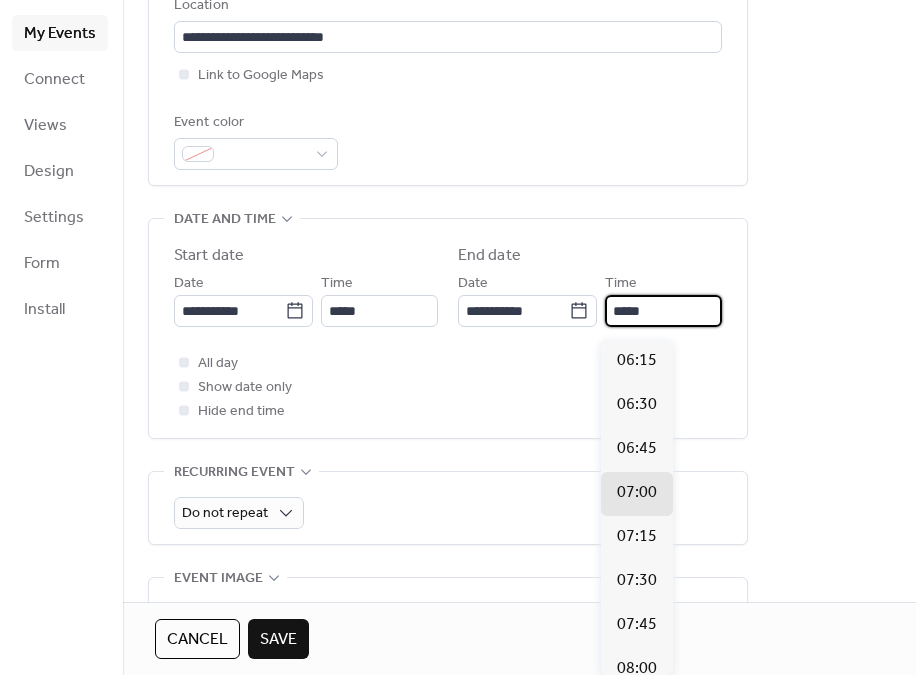 click on "*****" at bounding box center (663, 311) 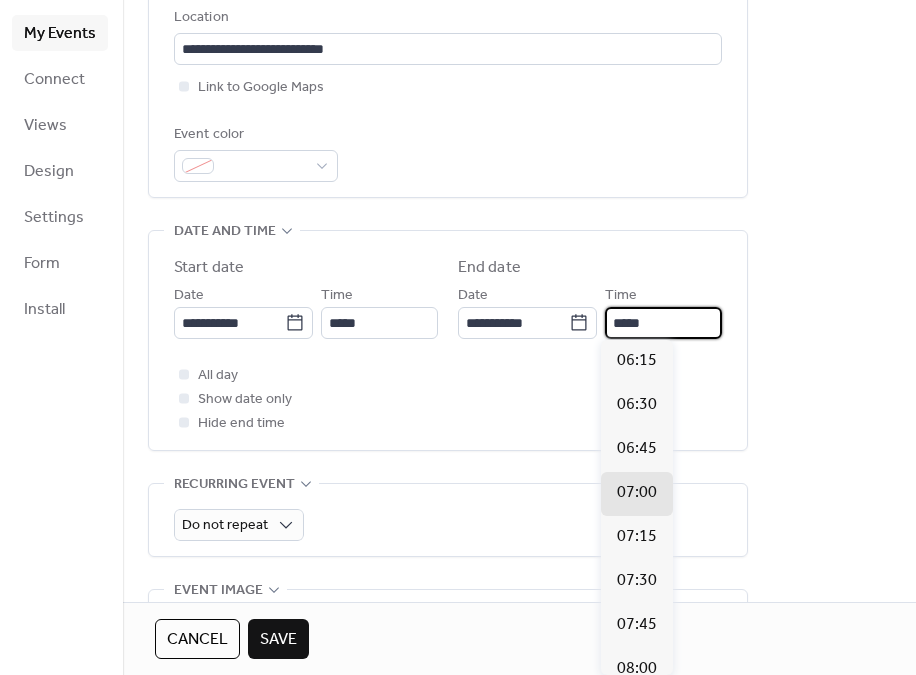 scroll, scrollTop: 468, scrollLeft: 0, axis: vertical 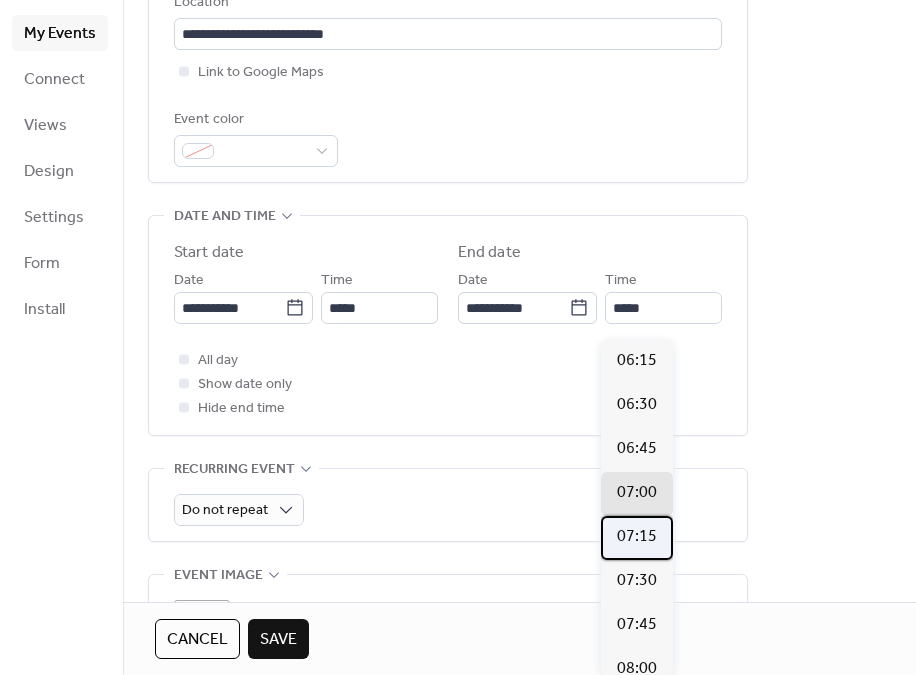 click on "07:15" at bounding box center (637, 537) 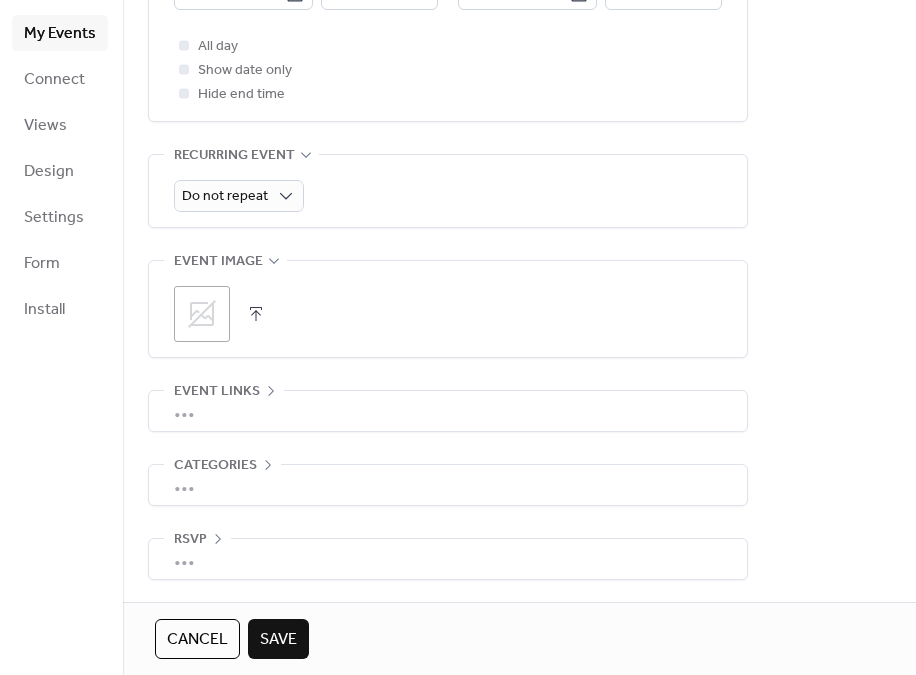 scroll, scrollTop: 791, scrollLeft: 0, axis: vertical 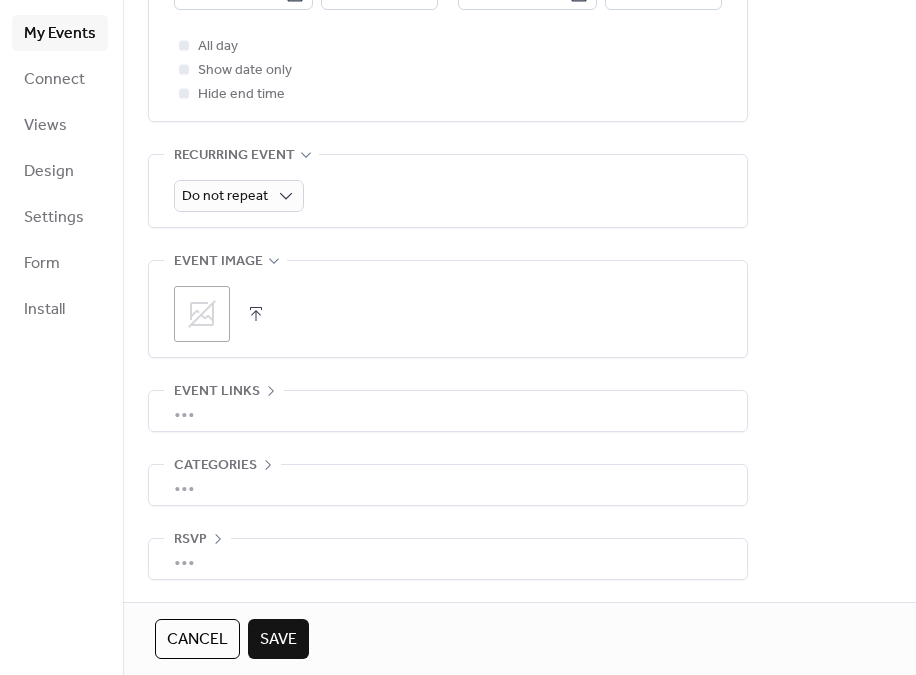 click on "•••" at bounding box center (448, 411) 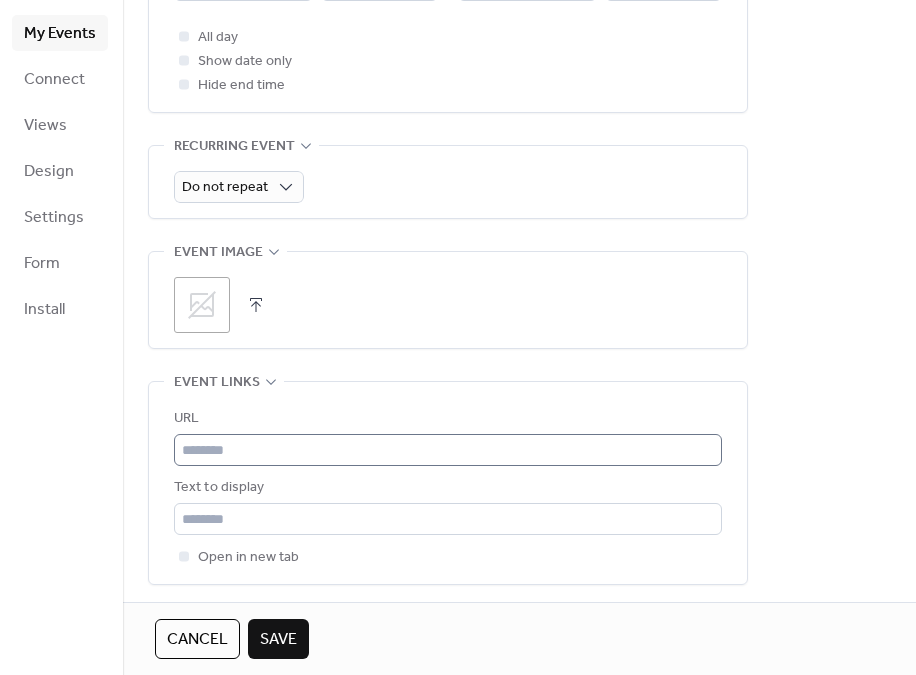 click at bounding box center (448, 450) 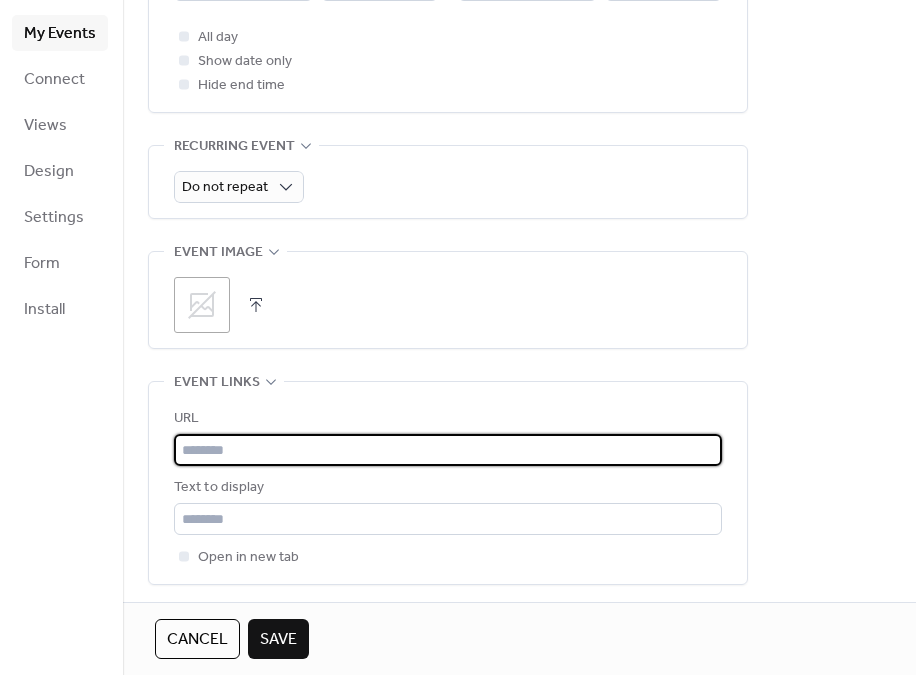 click at bounding box center [448, 450] 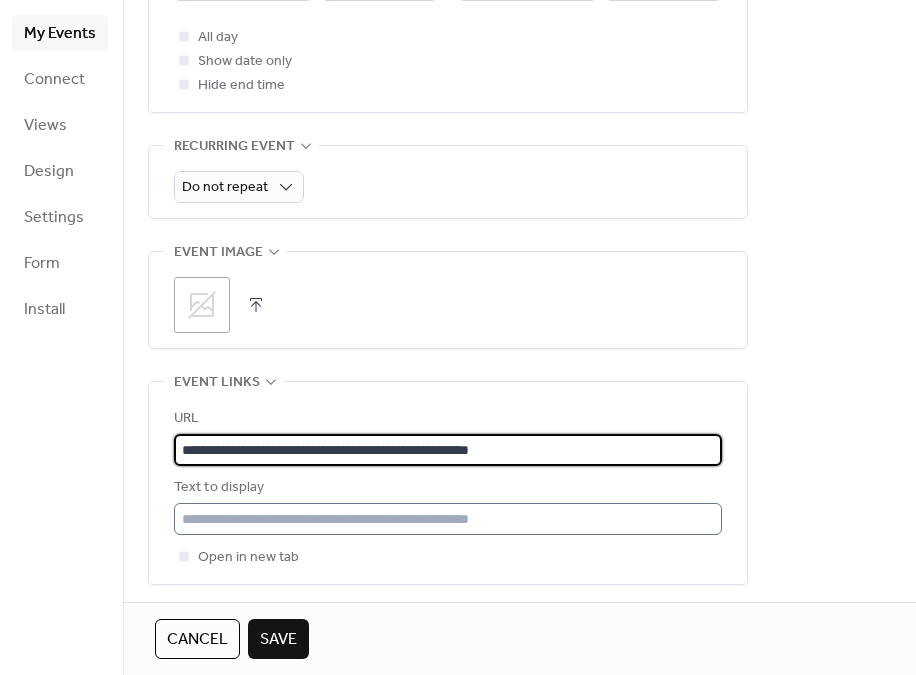 type on "**********" 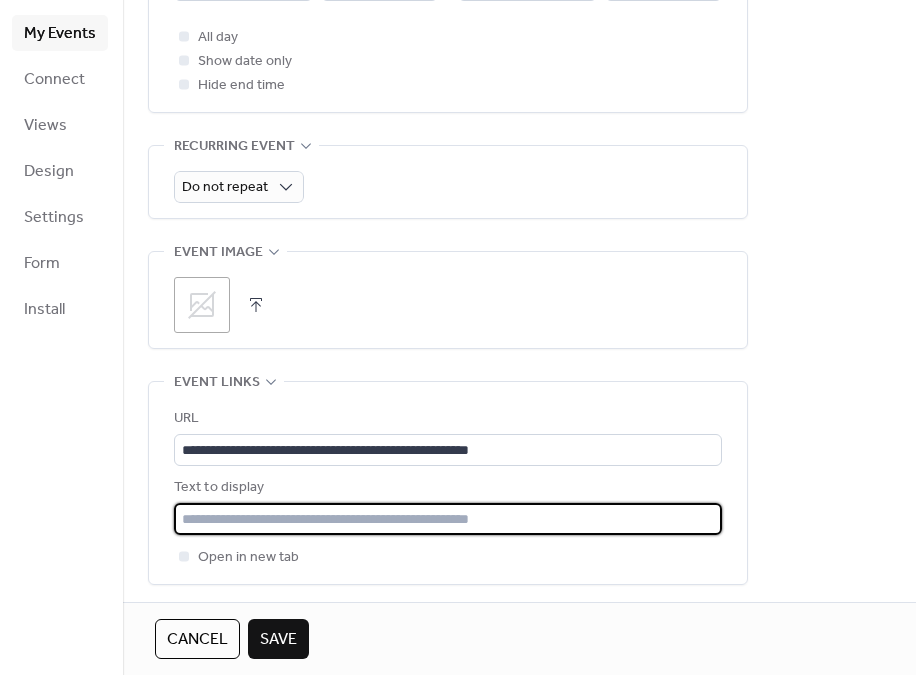 click at bounding box center [448, 519] 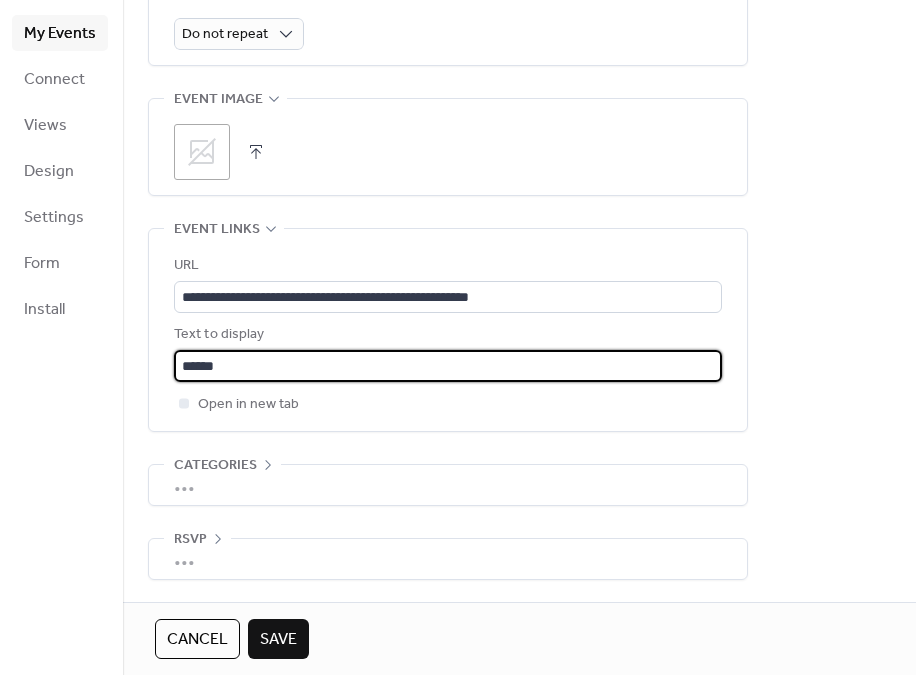 scroll, scrollTop: 959, scrollLeft: 0, axis: vertical 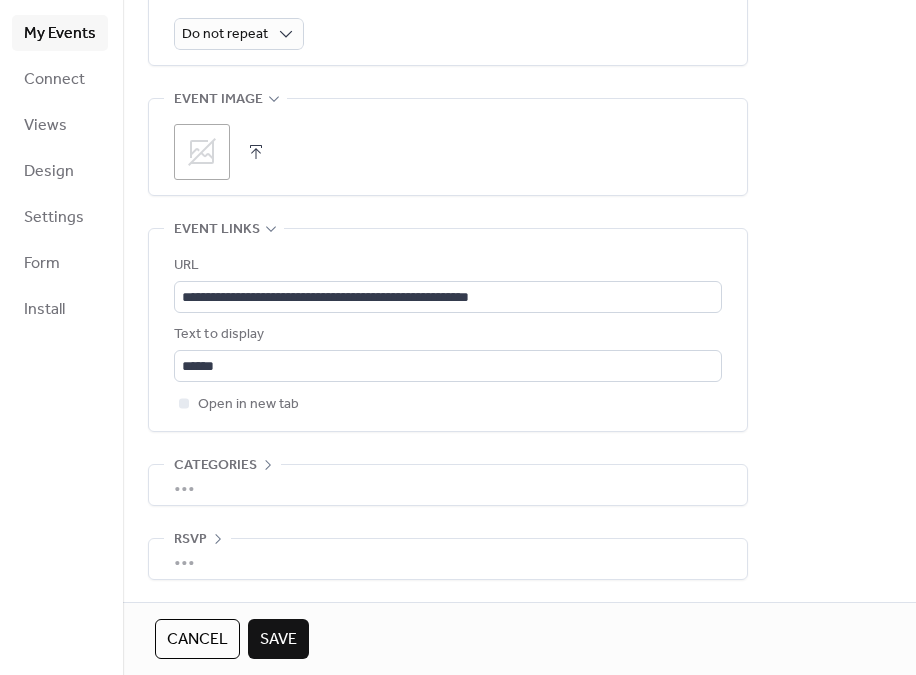 click on "Save" at bounding box center [278, 640] 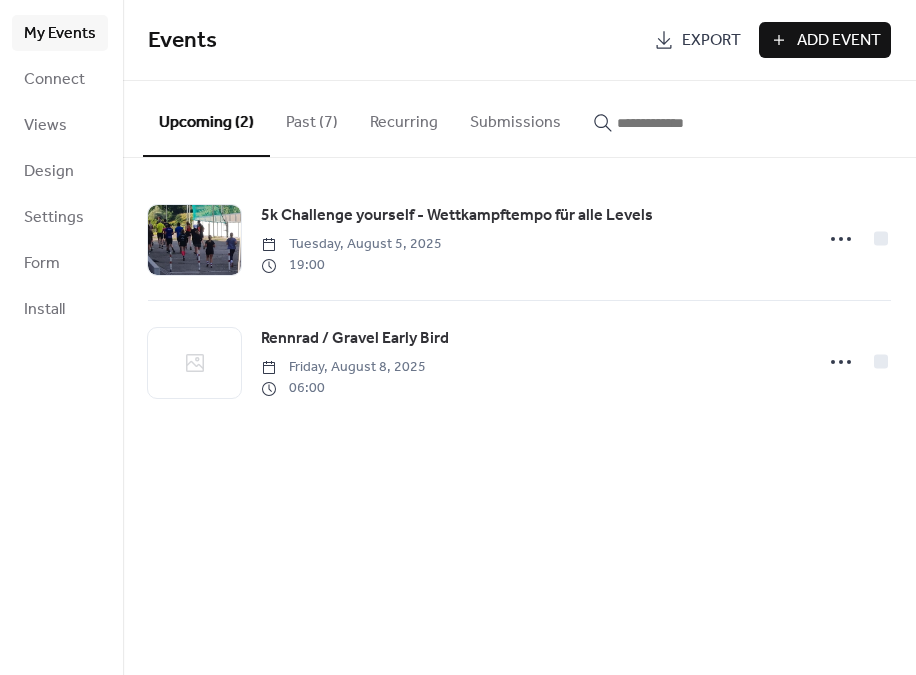 click on "Add Event" at bounding box center (839, 41) 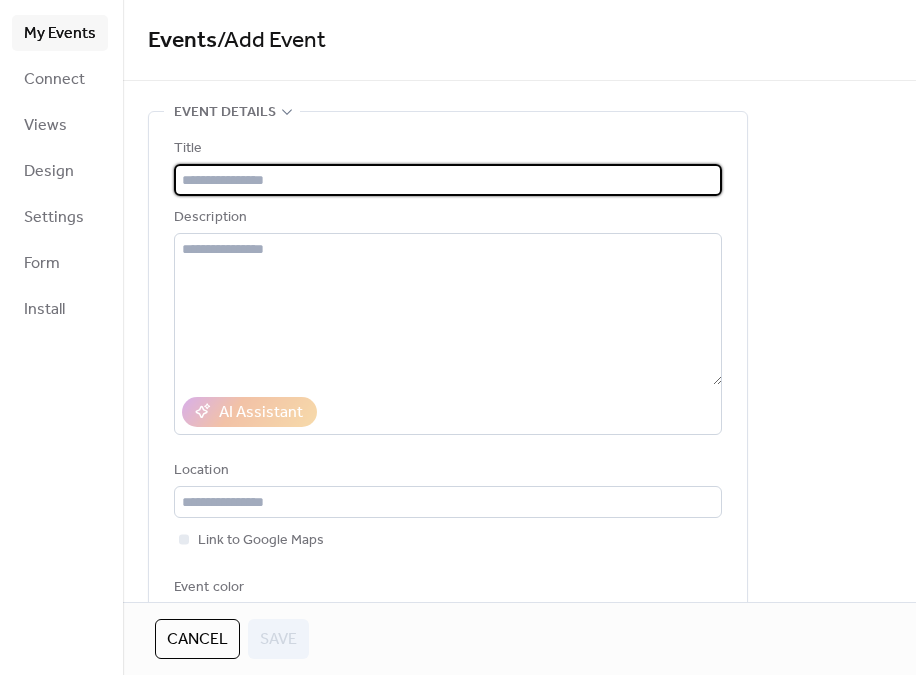 click at bounding box center (448, 180) 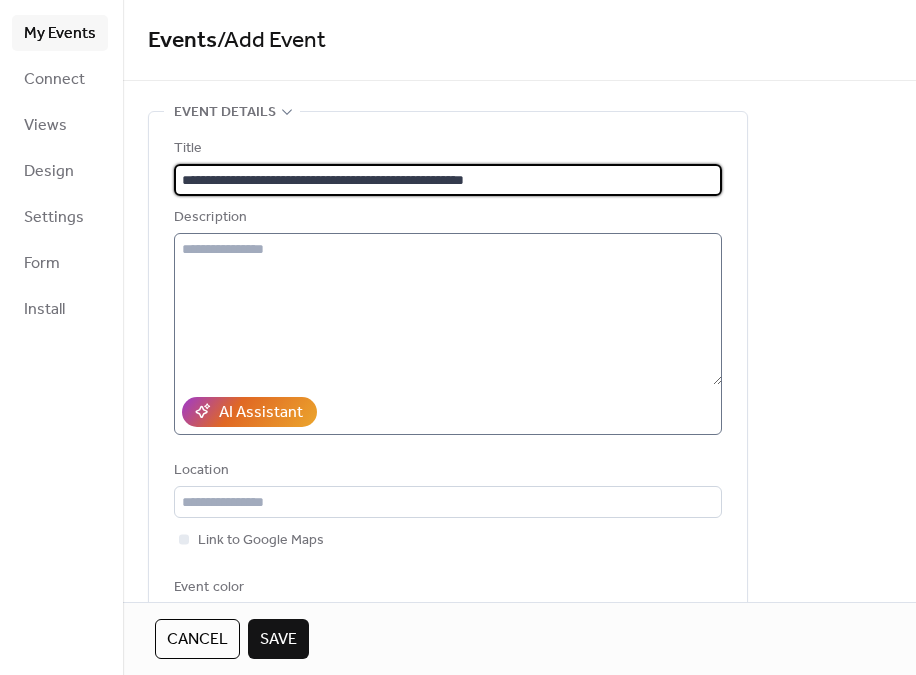 type on "**********" 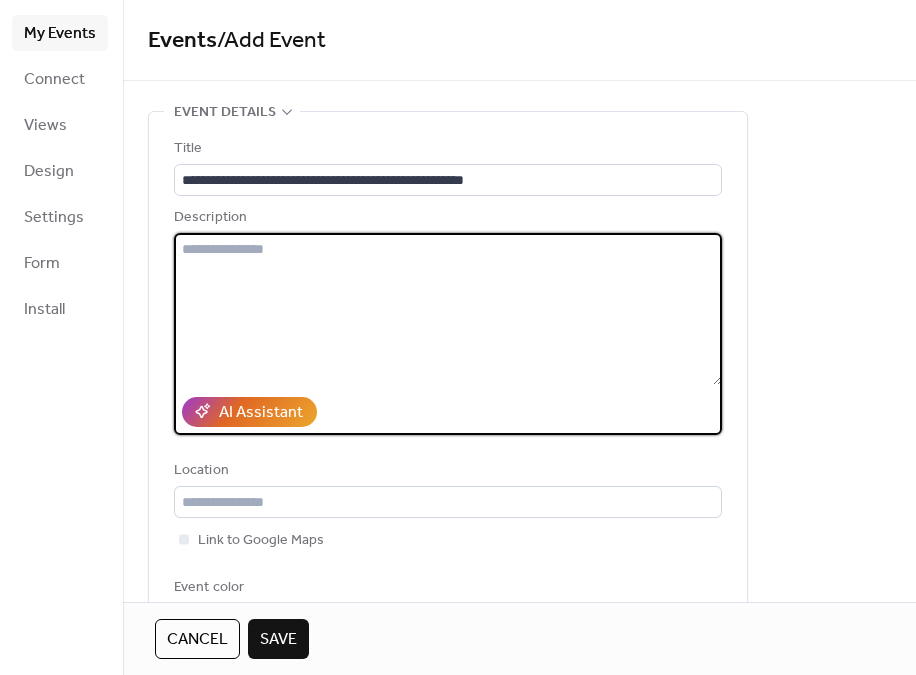 click at bounding box center (448, 309) 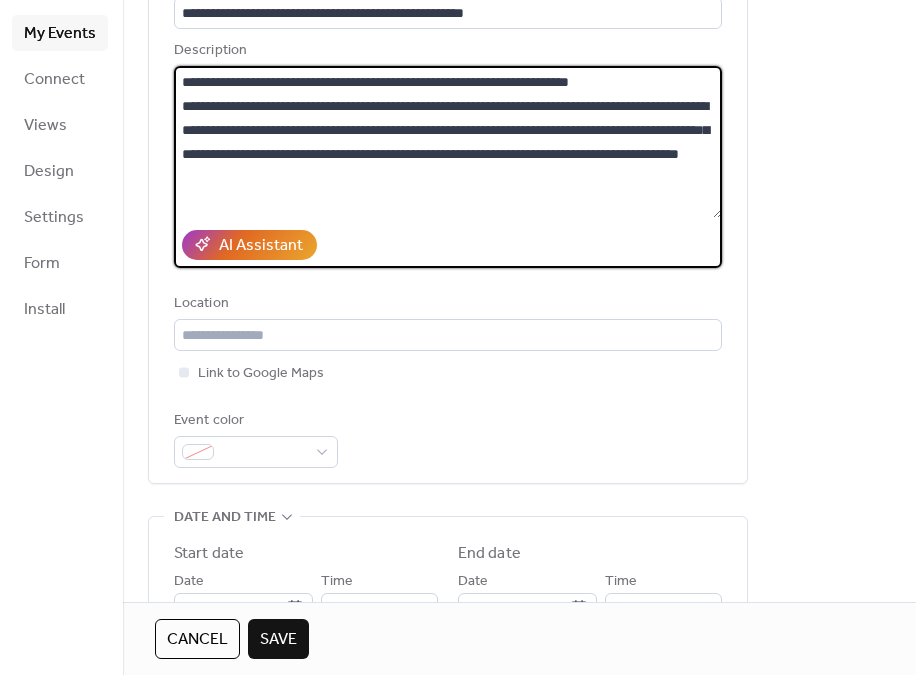 scroll, scrollTop: 175, scrollLeft: 0, axis: vertical 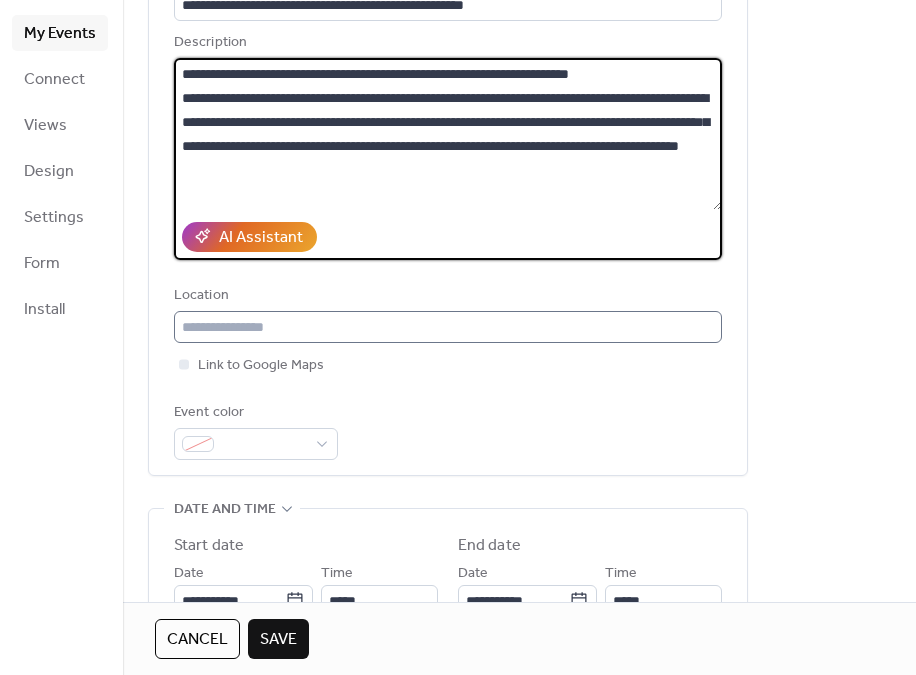 type 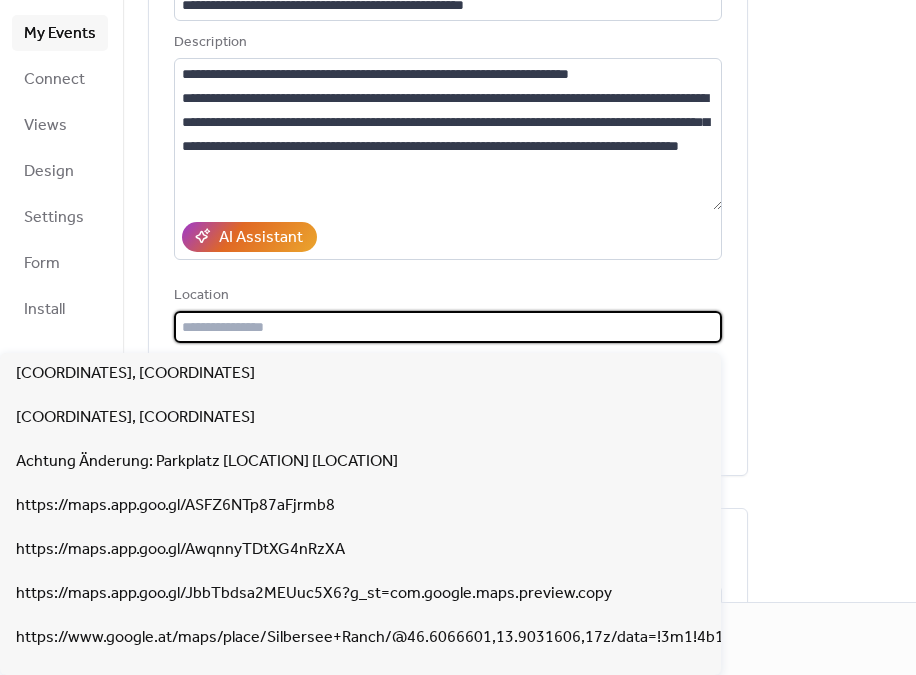 click at bounding box center (448, 327) 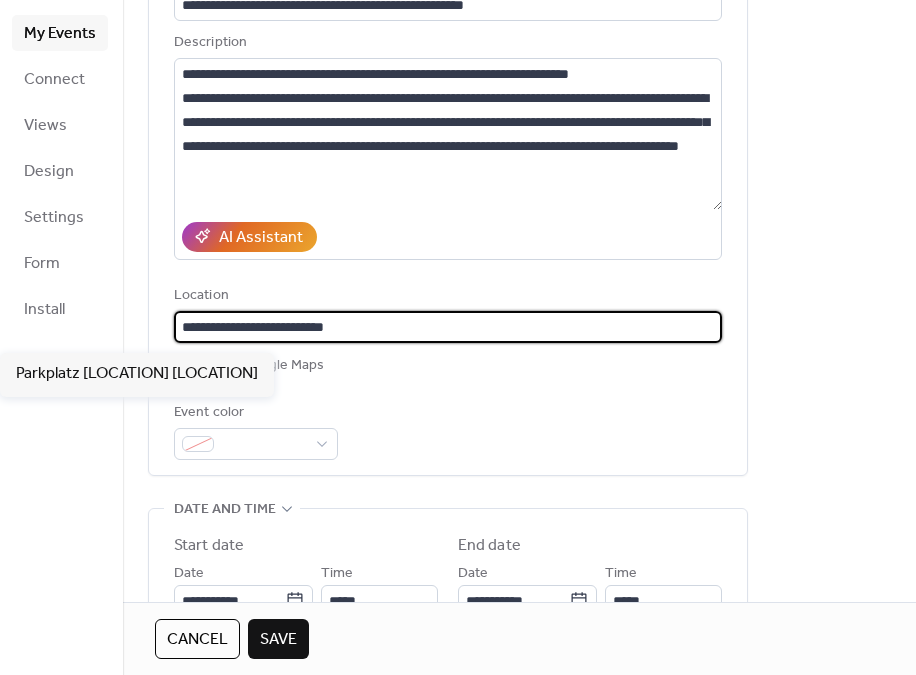 type on "**********" 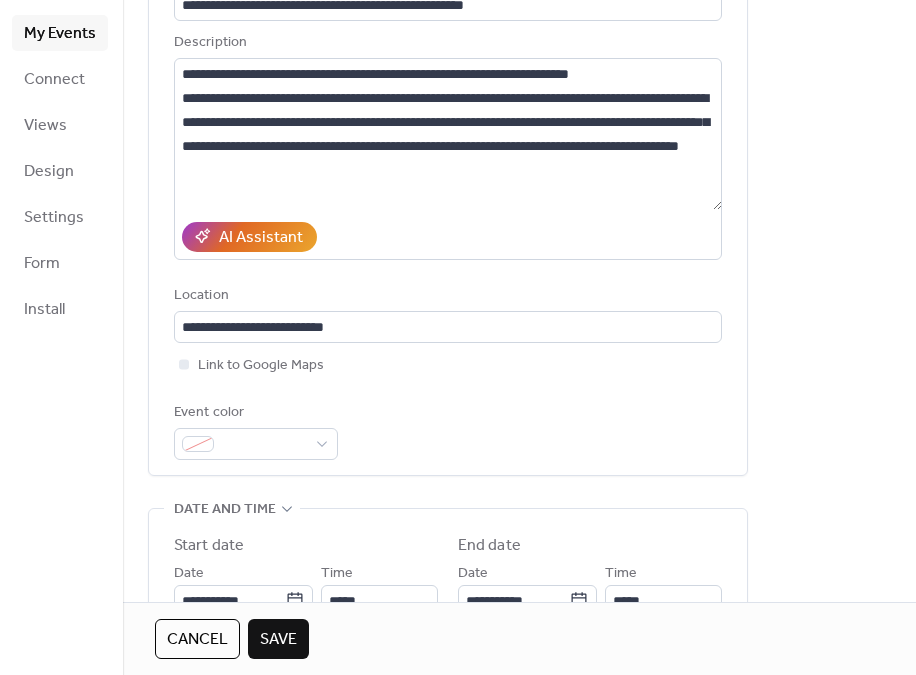 click on "Event color" at bounding box center [448, 430] 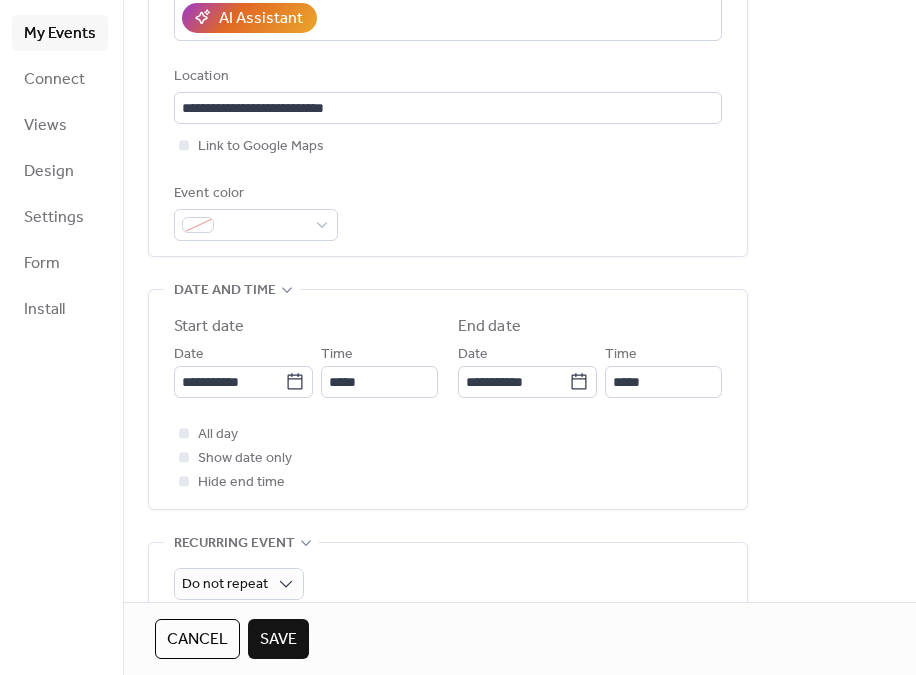 scroll, scrollTop: 450, scrollLeft: 0, axis: vertical 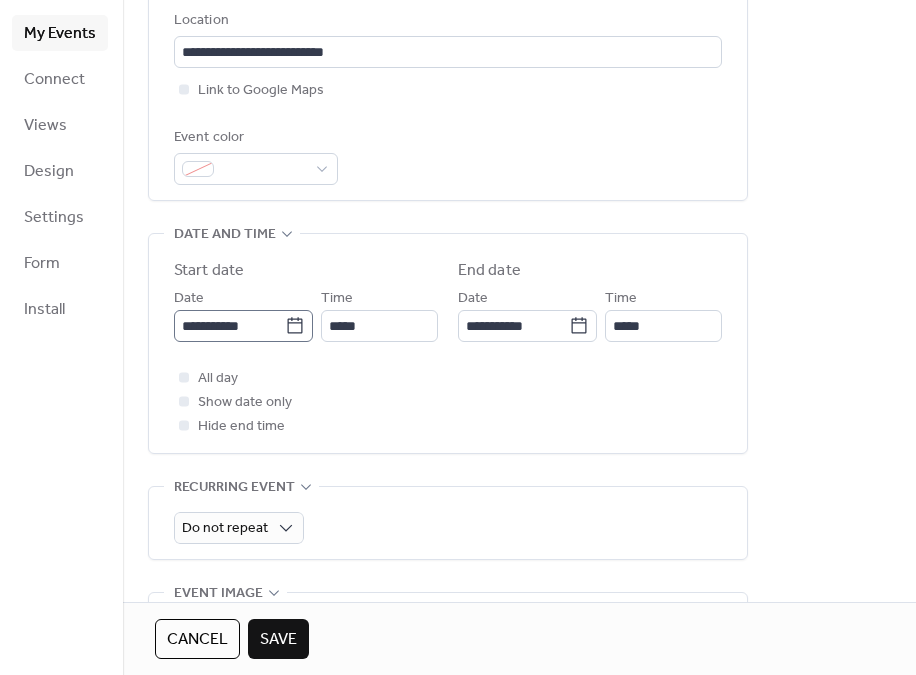 click 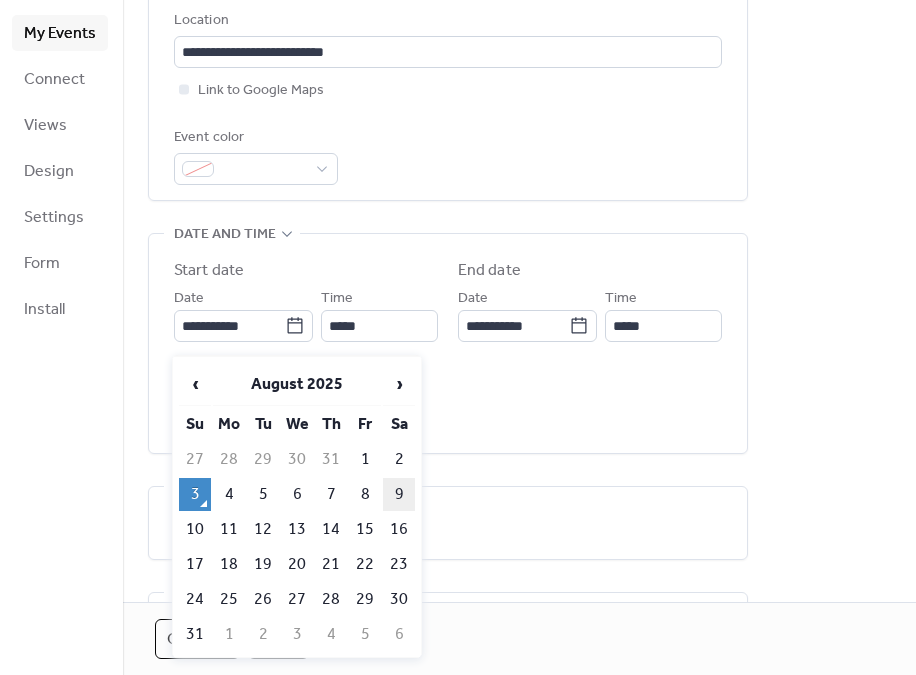 click on "9" at bounding box center [399, 494] 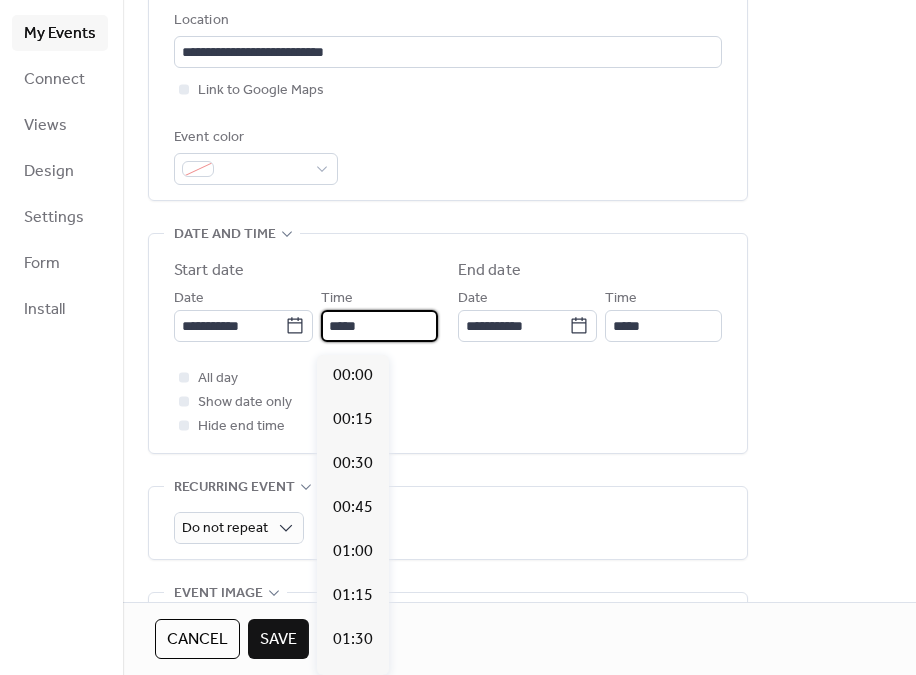 click on "*****" at bounding box center [379, 326] 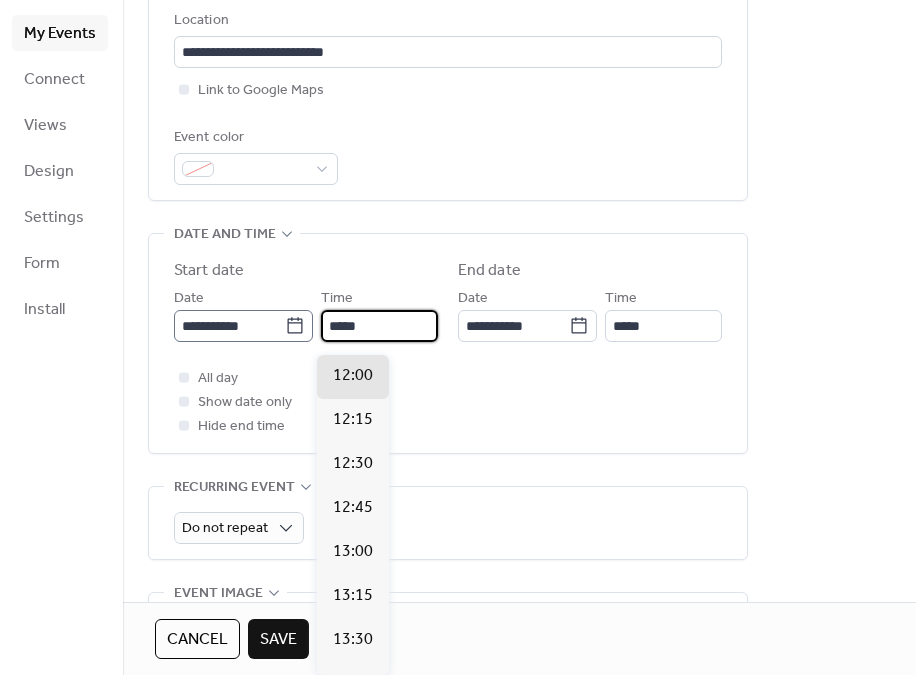 drag, startPoint x: 385, startPoint y: 329, endPoint x: 280, endPoint y: 320, distance: 105.38501 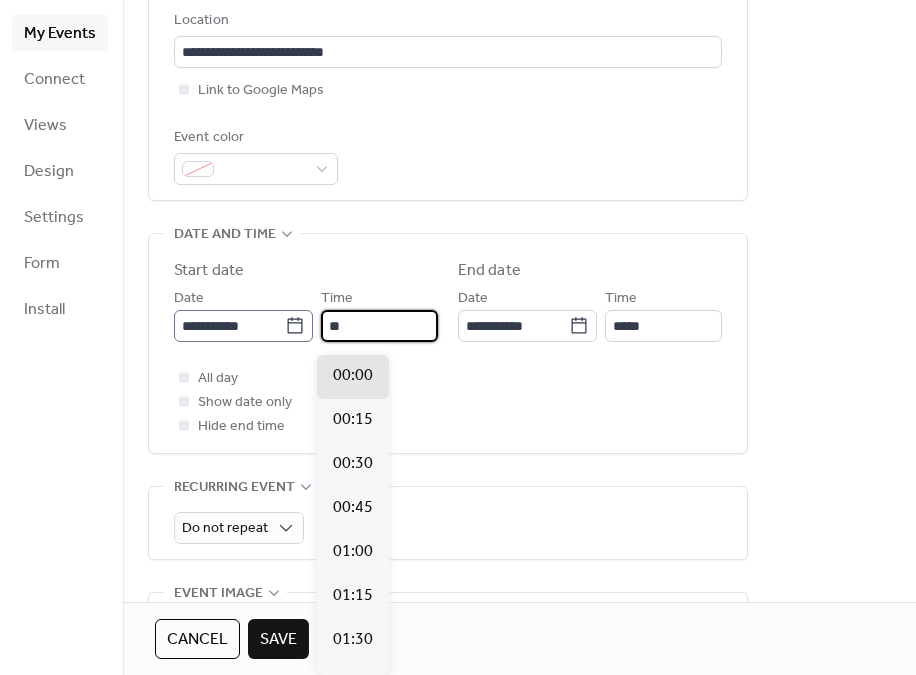 scroll, scrollTop: 1232, scrollLeft: 0, axis: vertical 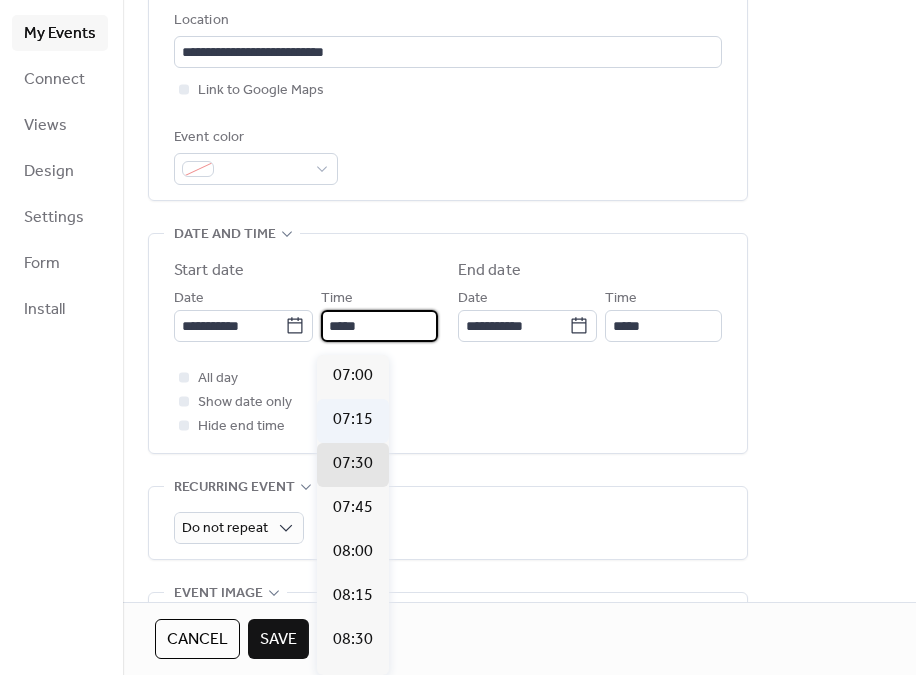 click on "07:15" at bounding box center [353, 421] 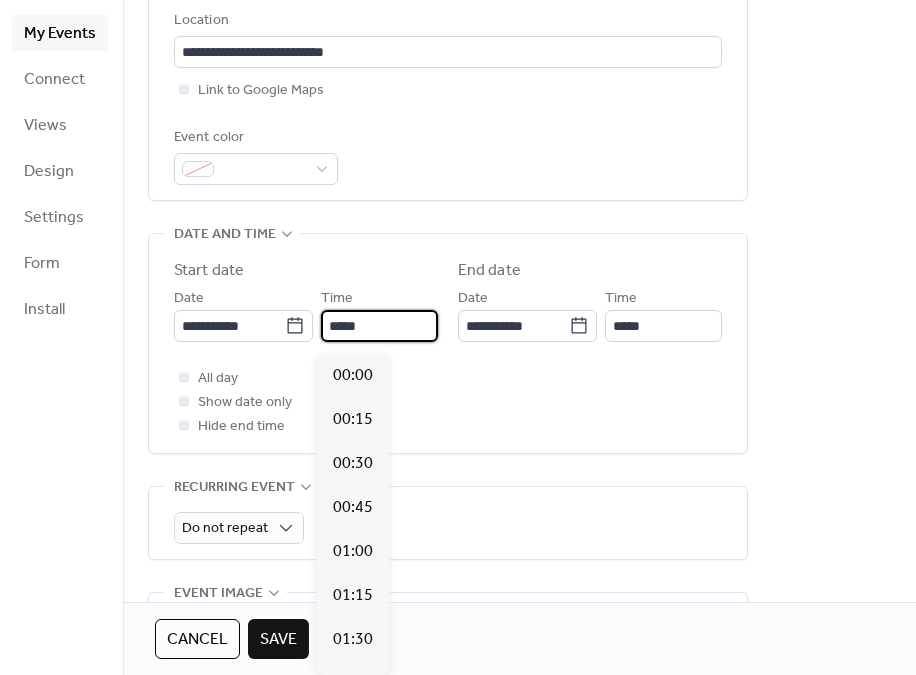 click on "*****" at bounding box center [379, 326] 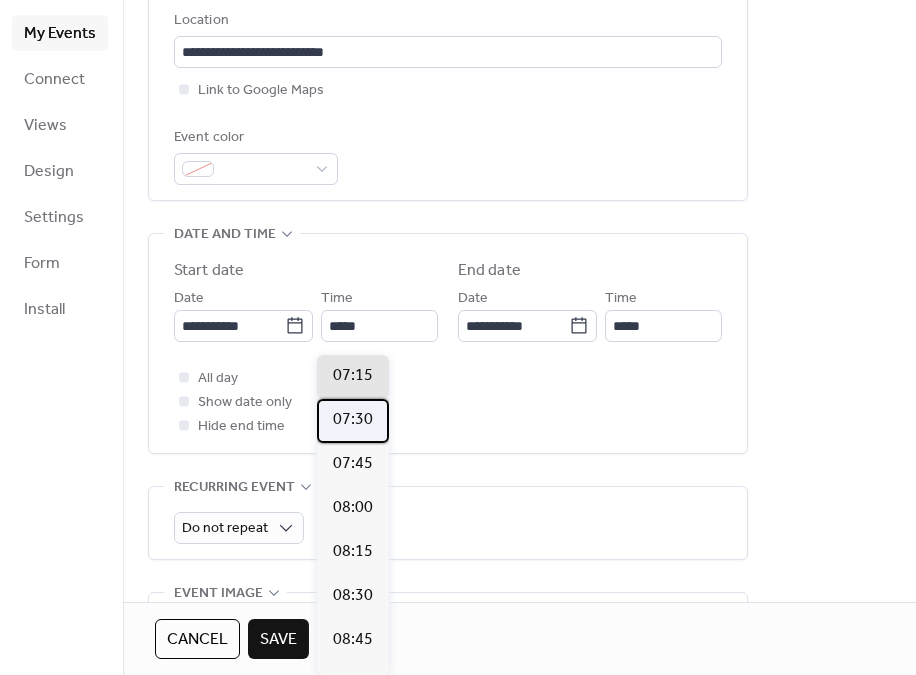 click on "07:30" at bounding box center (353, 420) 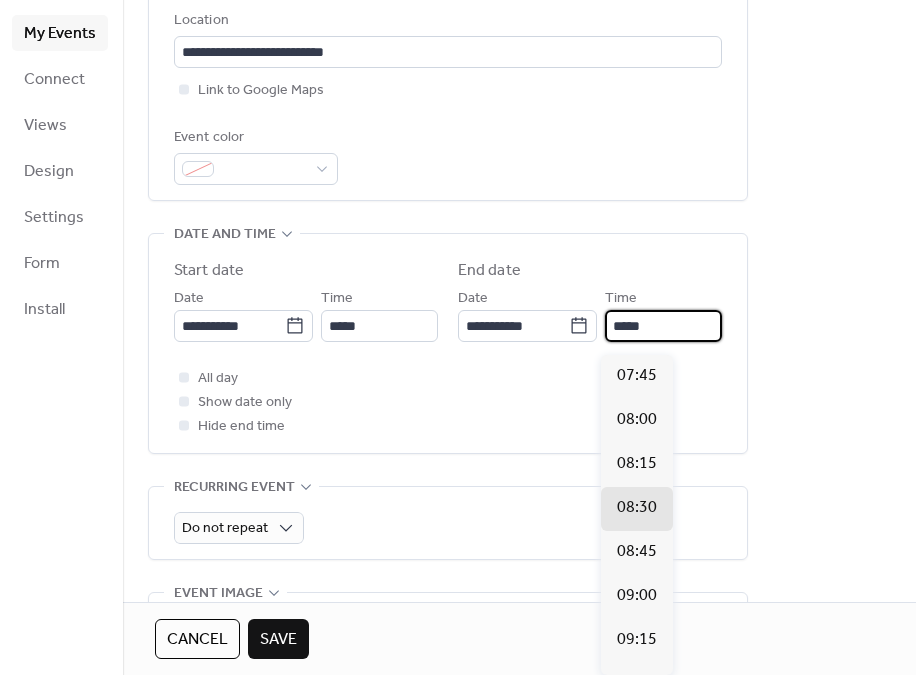 click on "*****" at bounding box center [663, 326] 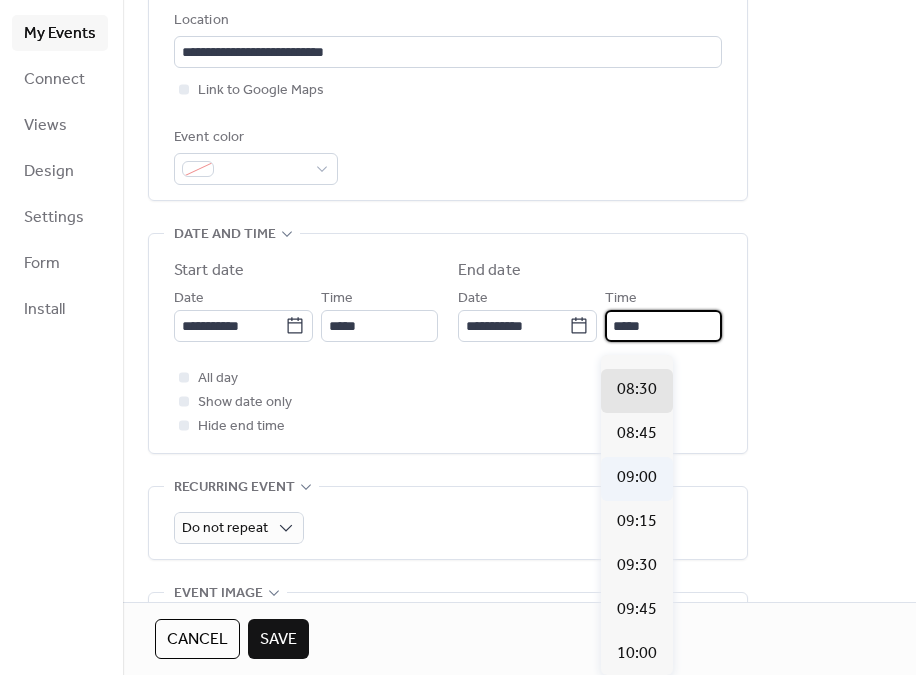 scroll, scrollTop: 117, scrollLeft: 0, axis: vertical 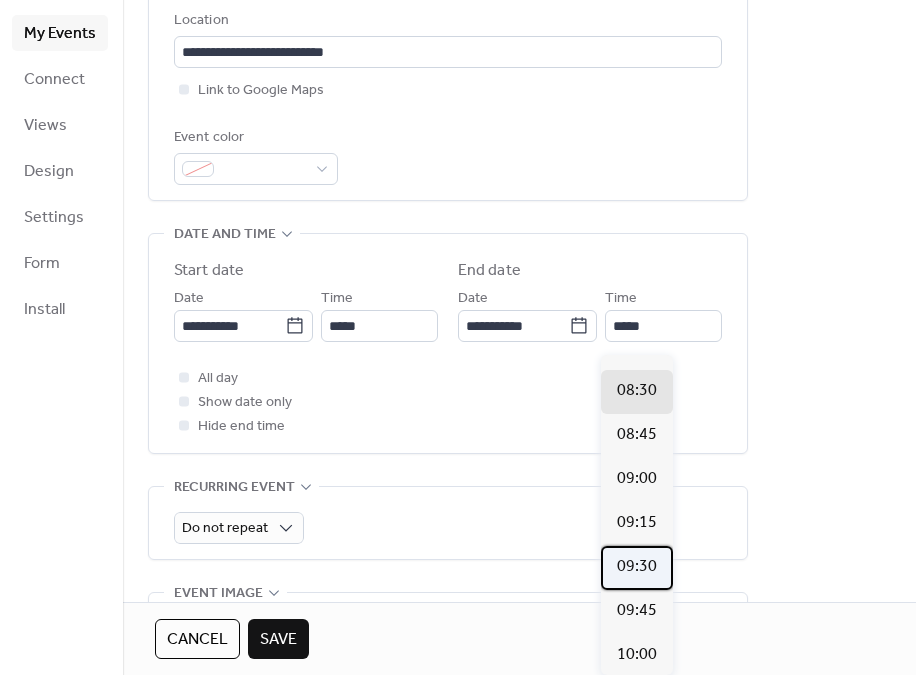 click on "09:30" at bounding box center [637, 567] 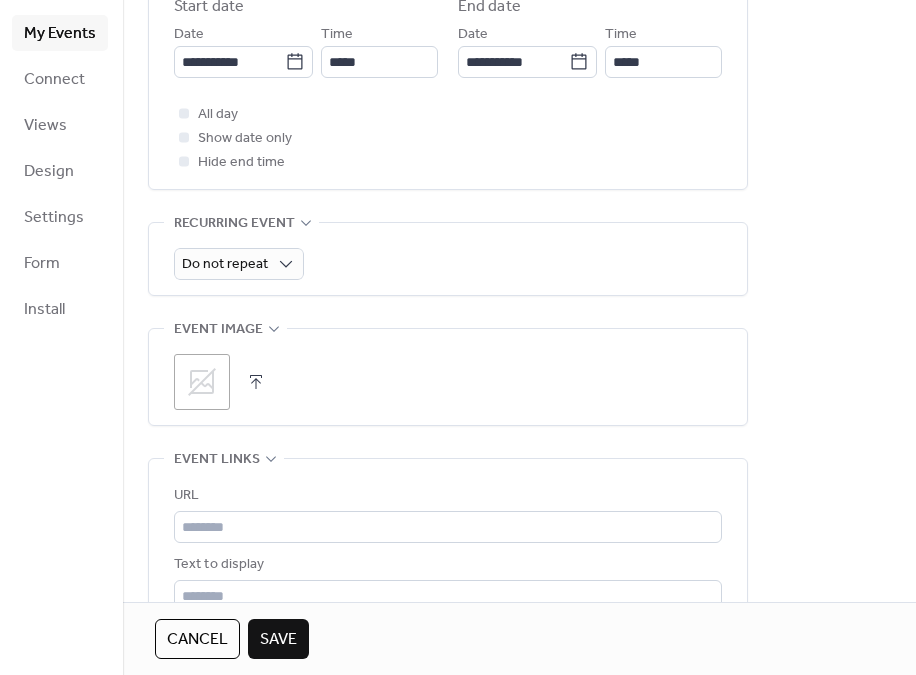 scroll, scrollTop: 840, scrollLeft: 0, axis: vertical 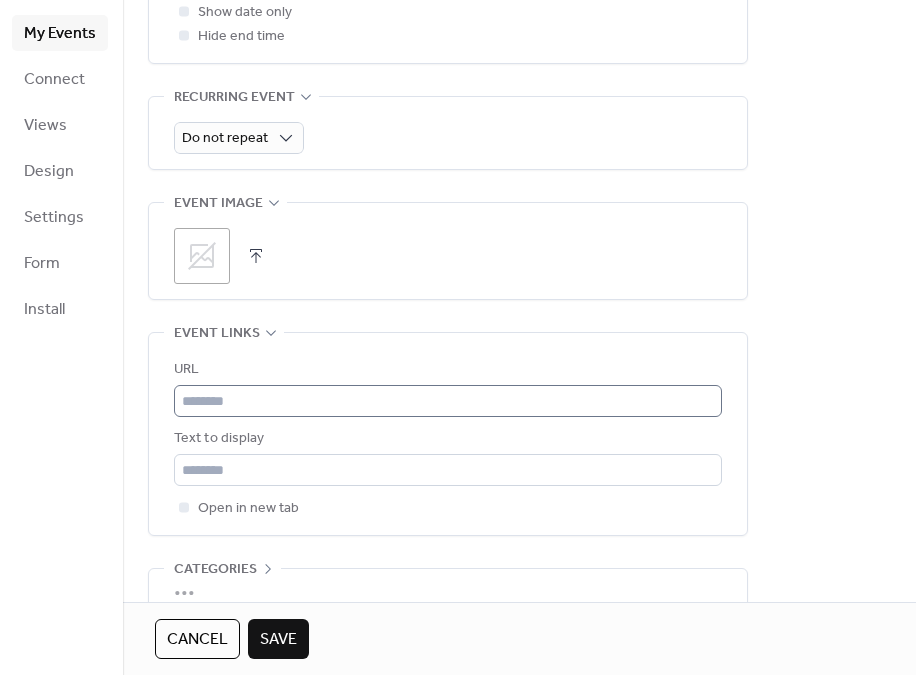 click at bounding box center [448, 401] 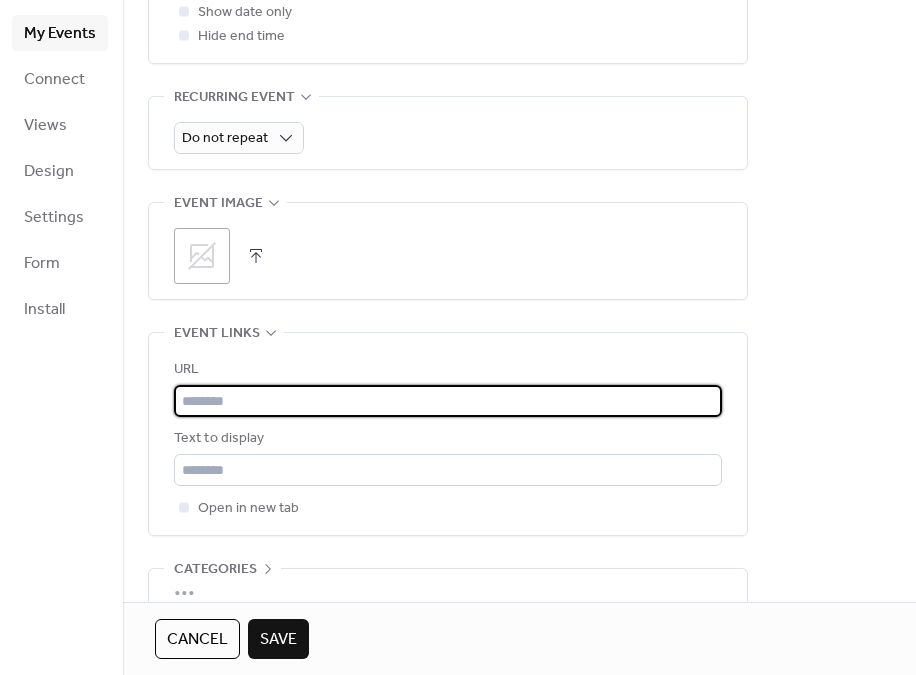 click at bounding box center [448, 401] 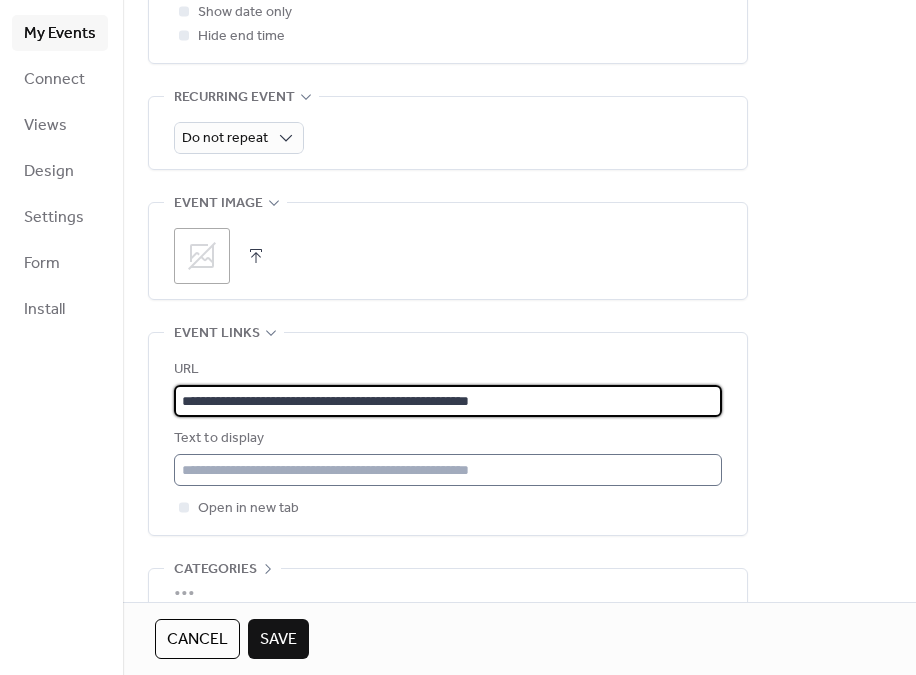 type on "**********" 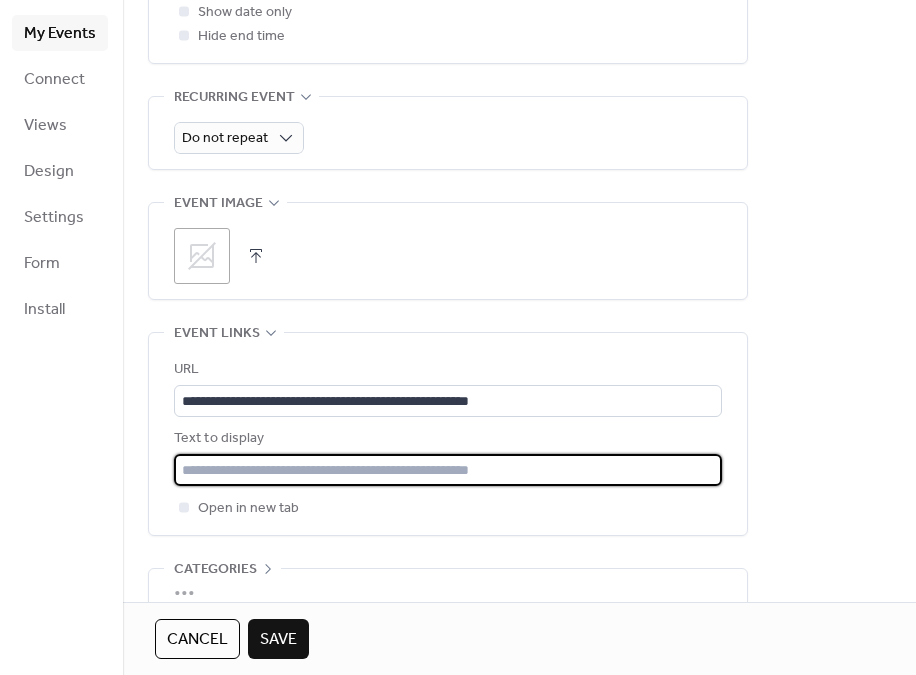 click at bounding box center [448, 470] 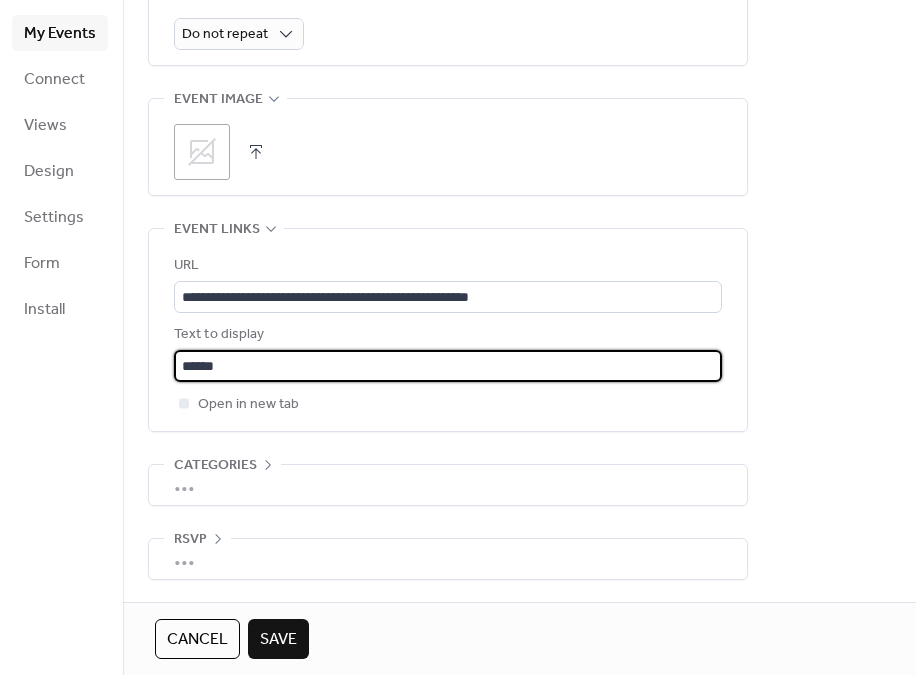 scroll, scrollTop: 959, scrollLeft: 0, axis: vertical 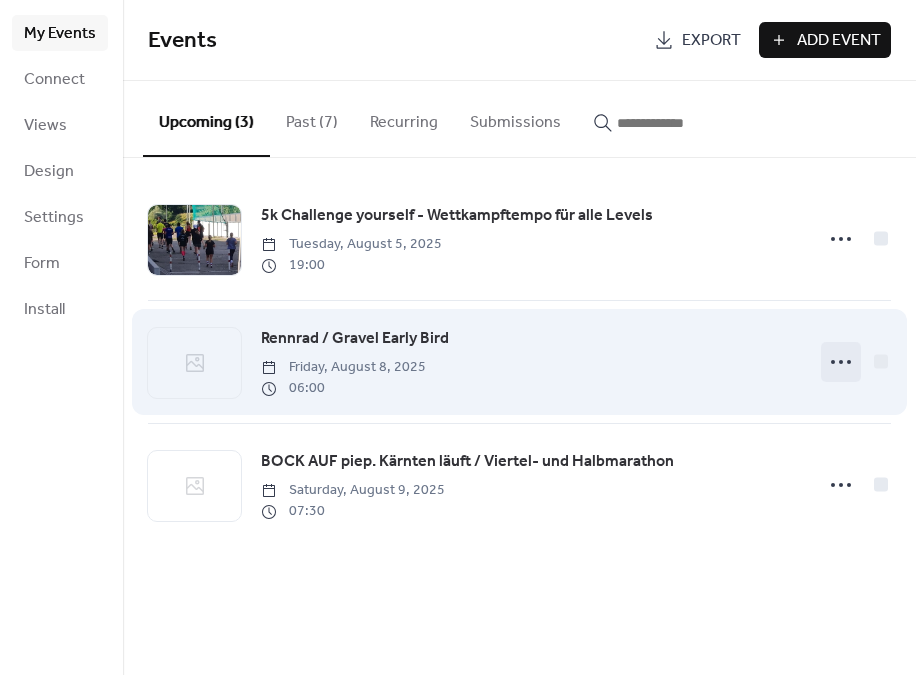 click 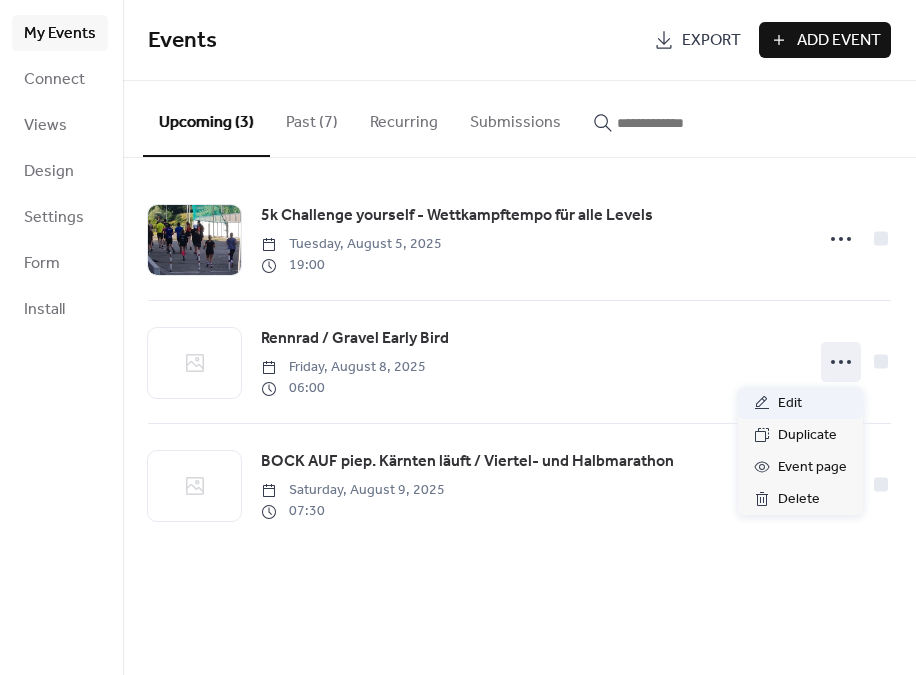 click on "Edit" at bounding box center (800, 403) 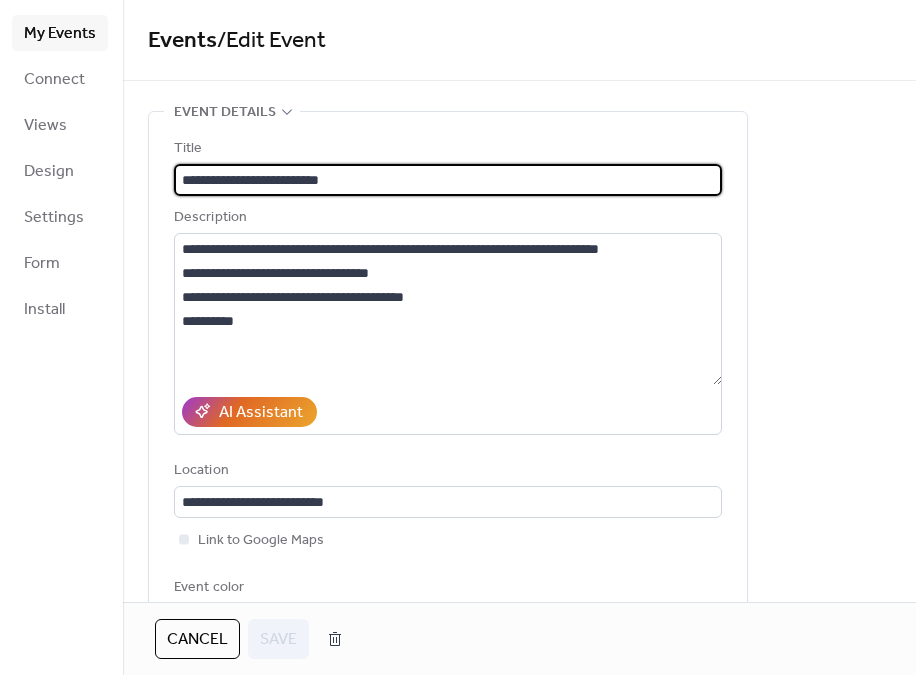 click on "**********" at bounding box center (448, 180) 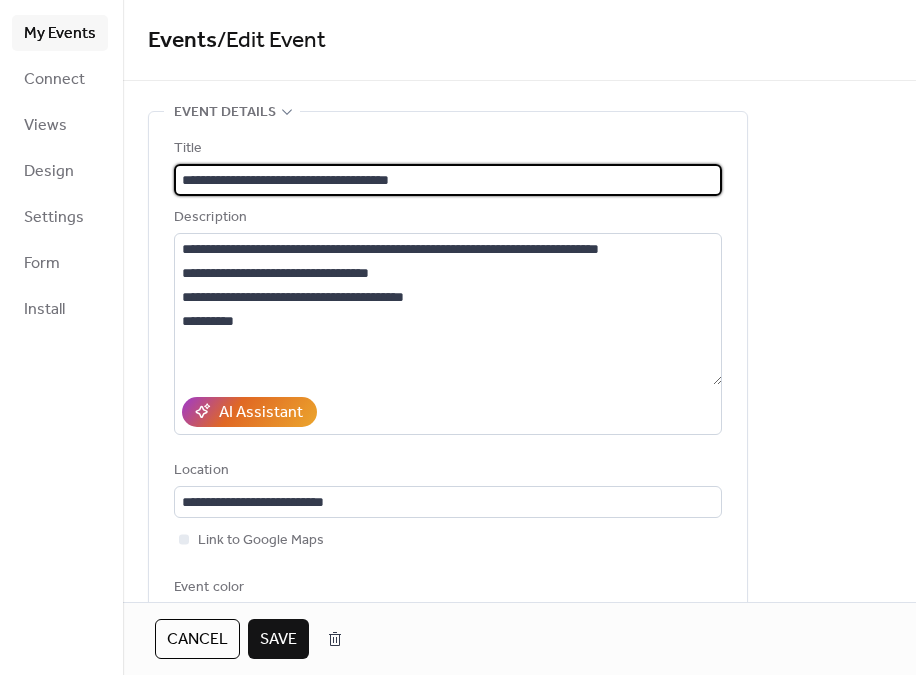 type on "**********" 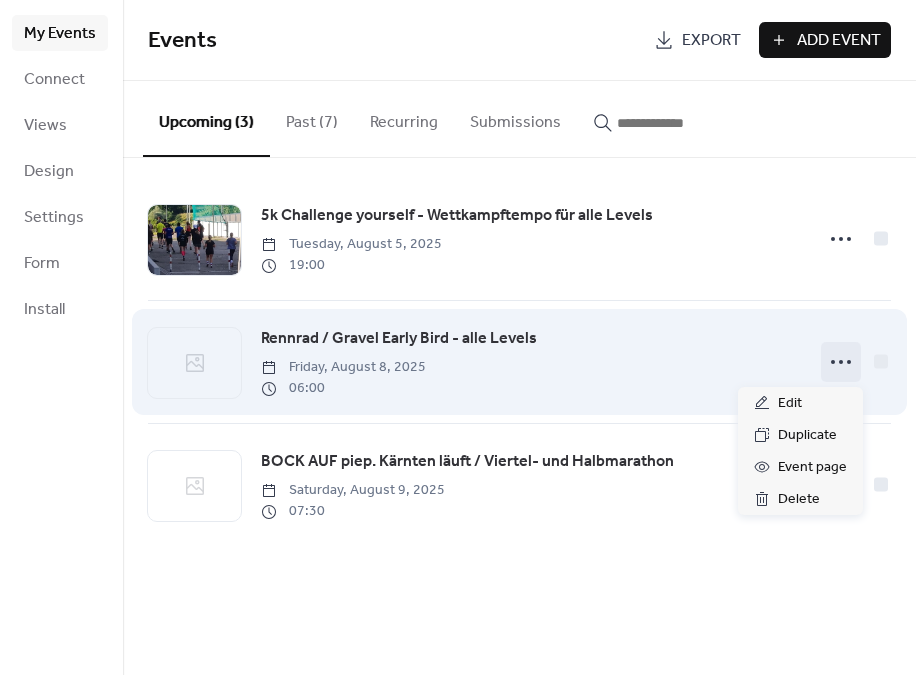 click 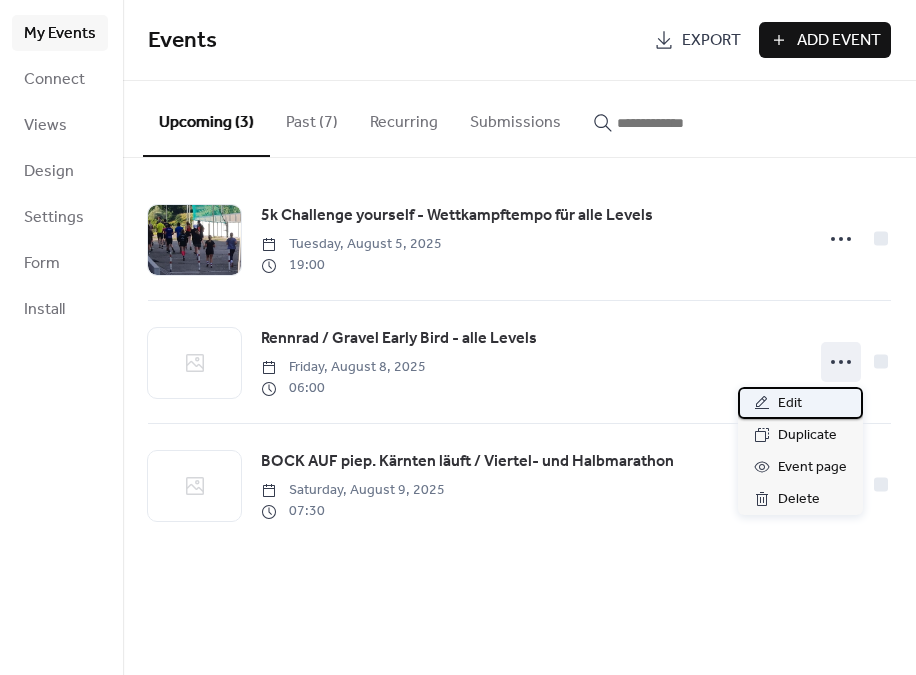 click on "Edit" at bounding box center [790, 404] 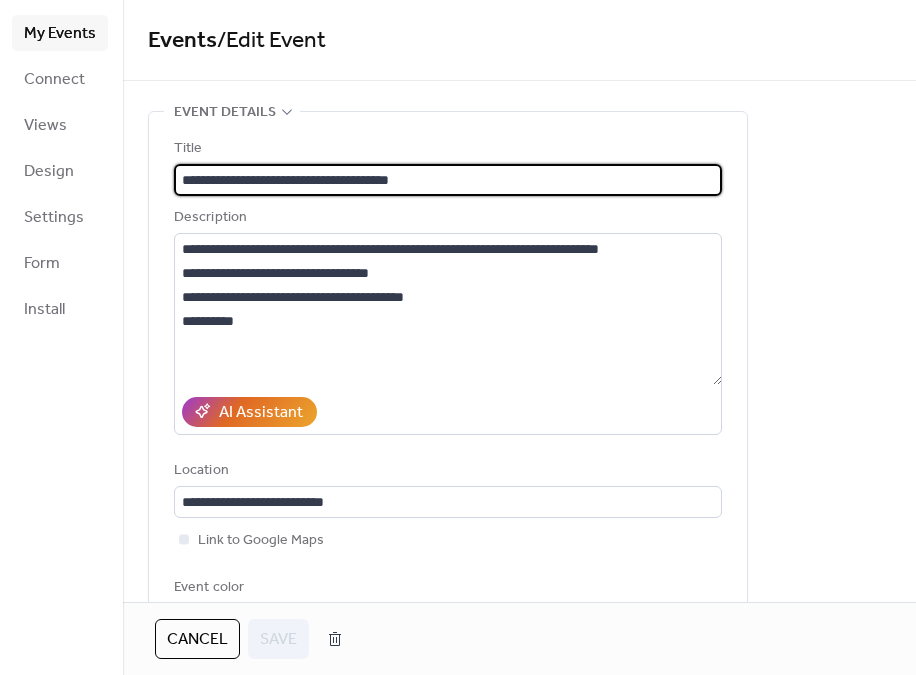 drag, startPoint x: 424, startPoint y: 186, endPoint x: 355, endPoint y: 182, distance: 69.115845 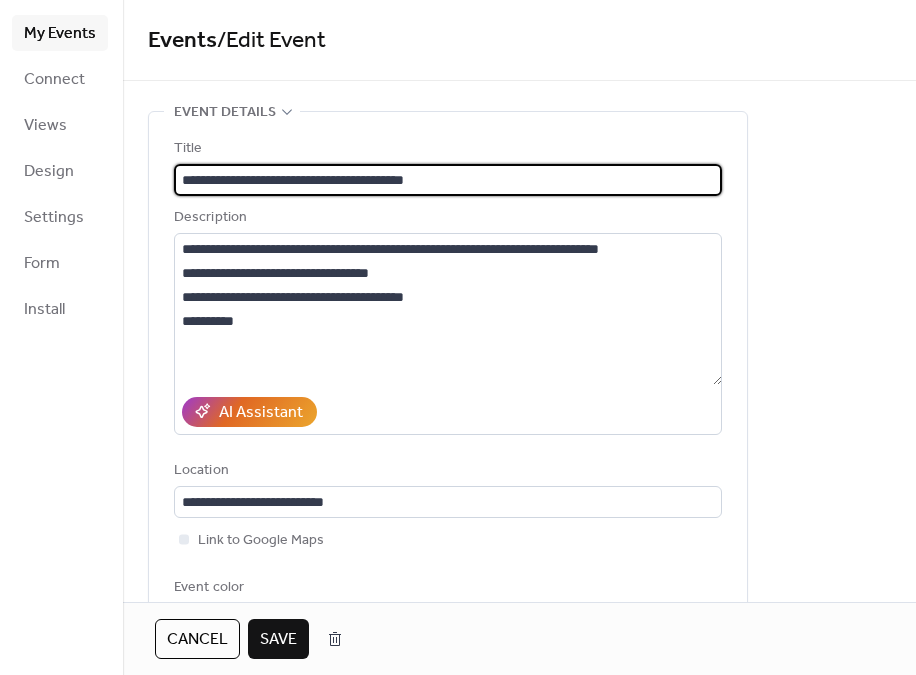 type on "**********" 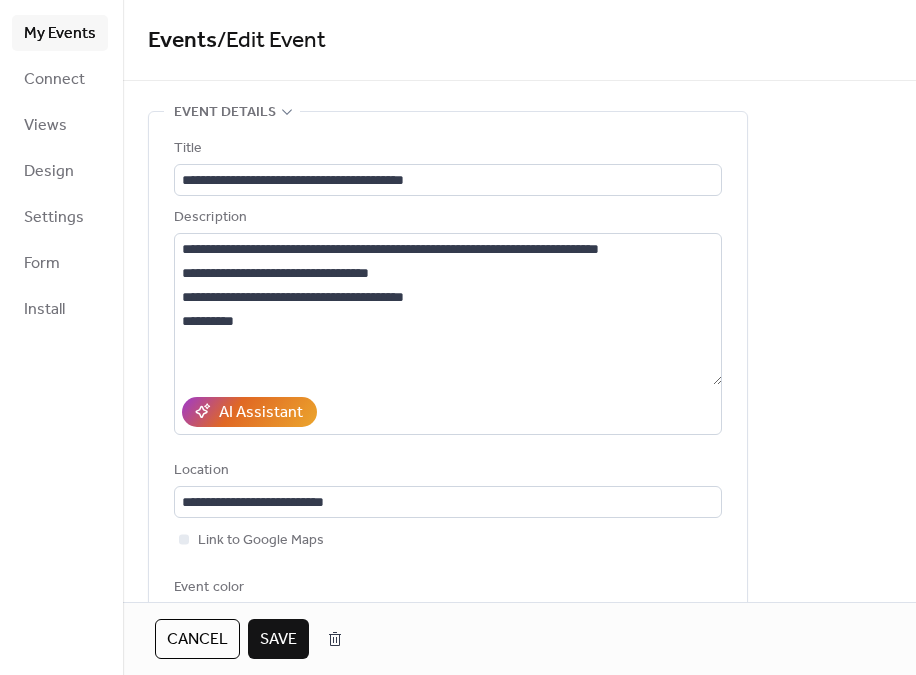 click on "Save" at bounding box center (278, 640) 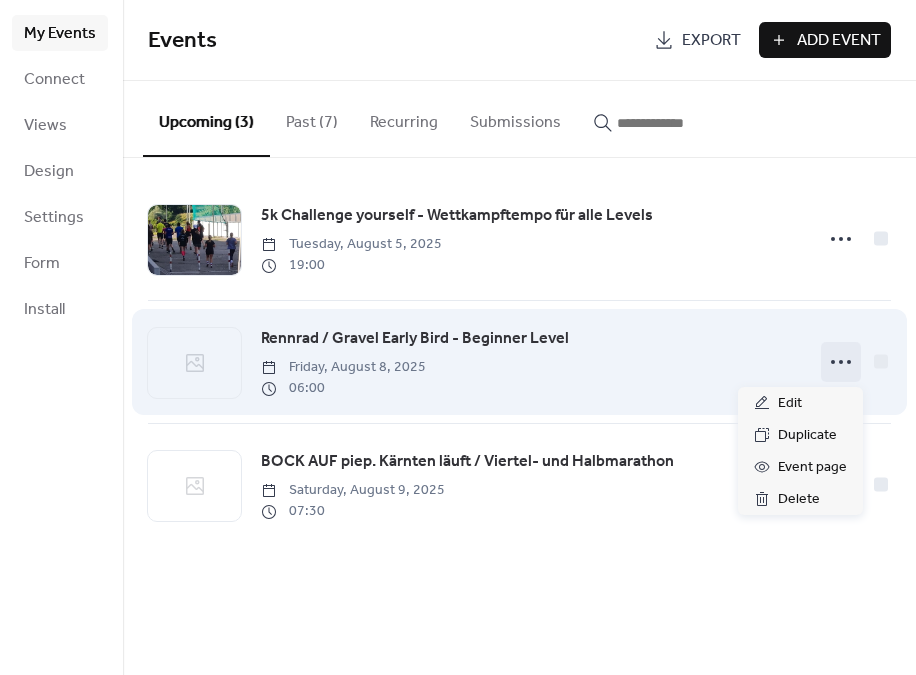click 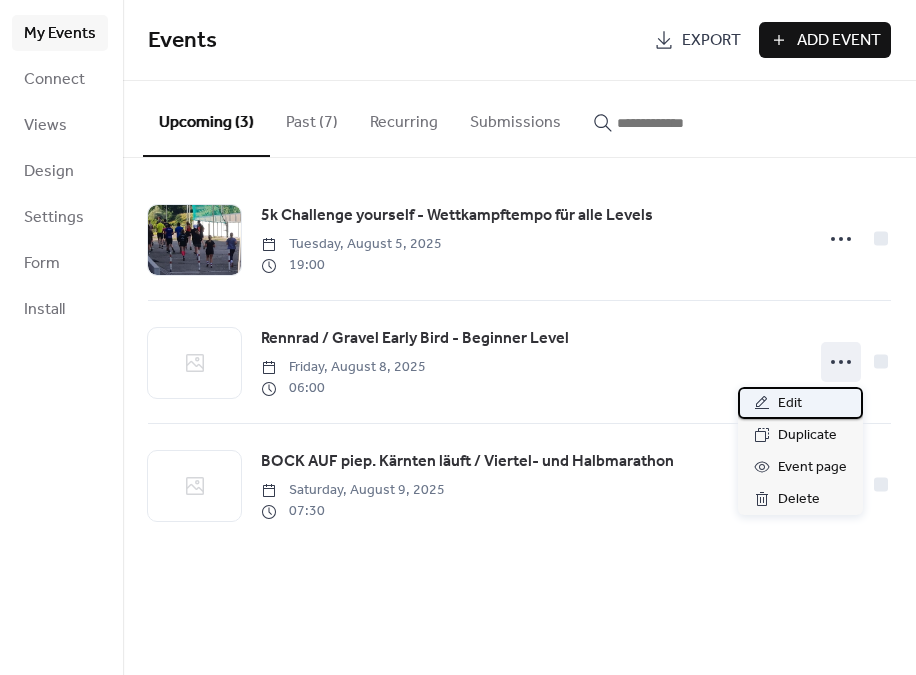 click on "Edit" at bounding box center (790, 404) 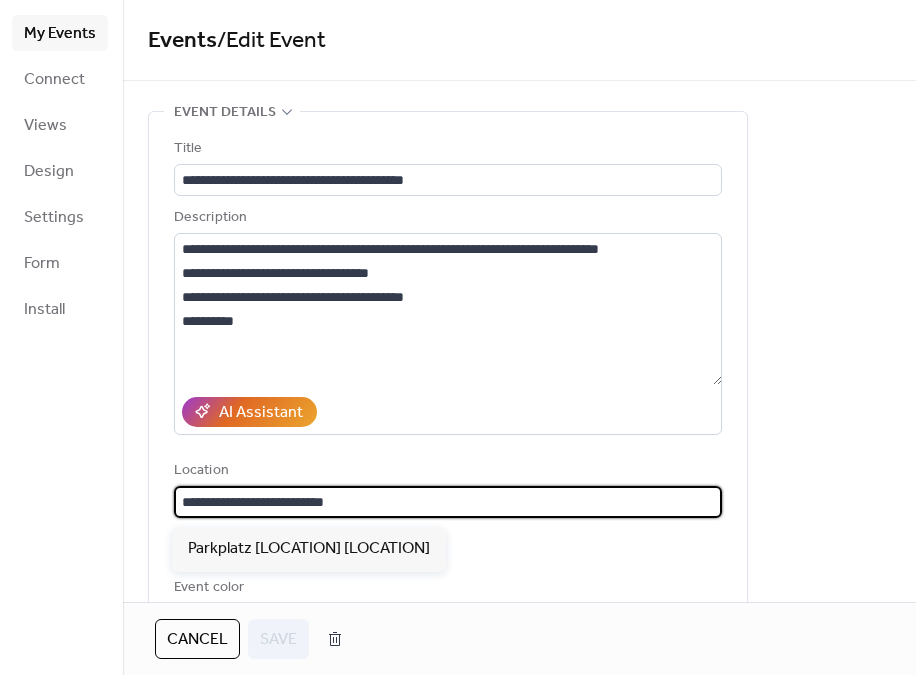 drag, startPoint x: 414, startPoint y: 500, endPoint x: 23, endPoint y: 506, distance: 391.04602 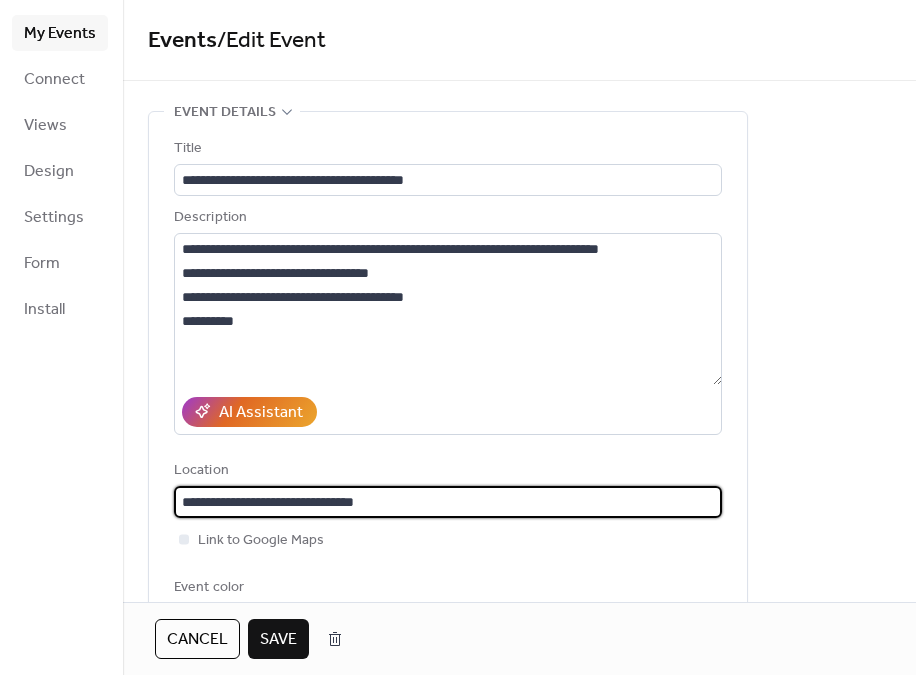 scroll, scrollTop: 0, scrollLeft: 0, axis: both 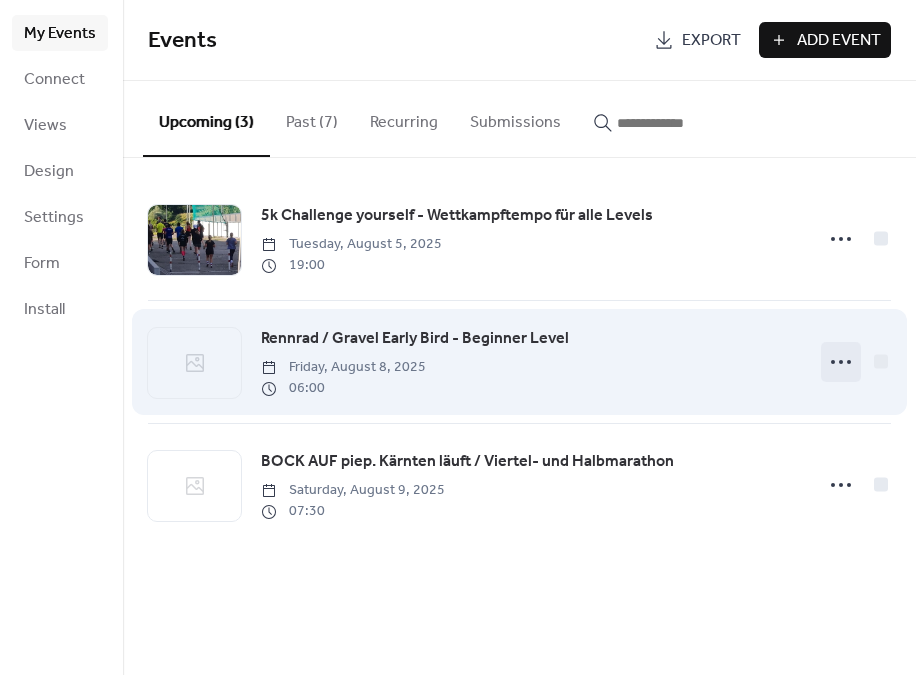 click 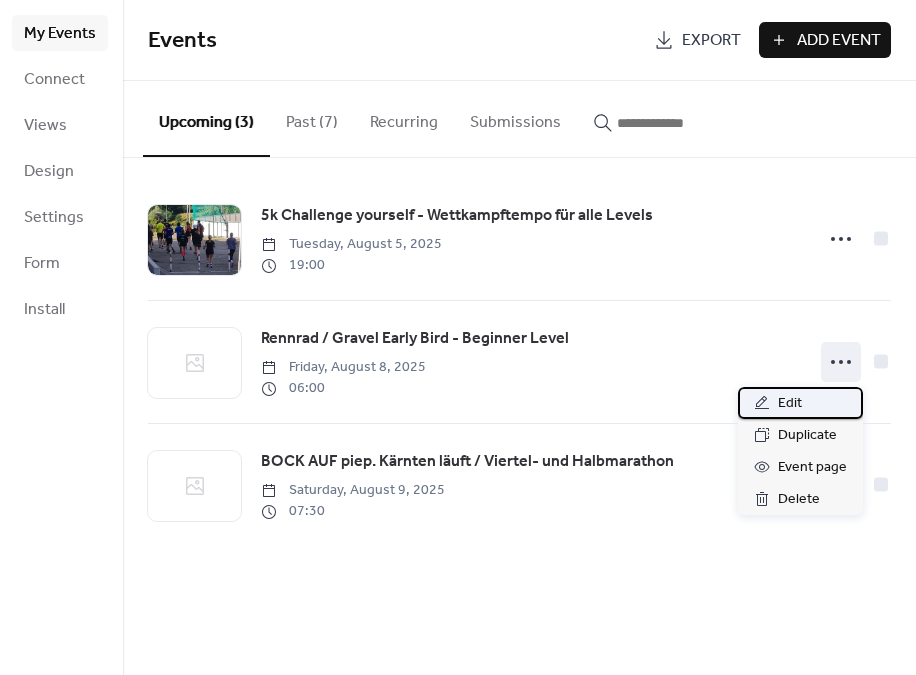 click on "Edit" at bounding box center [790, 404] 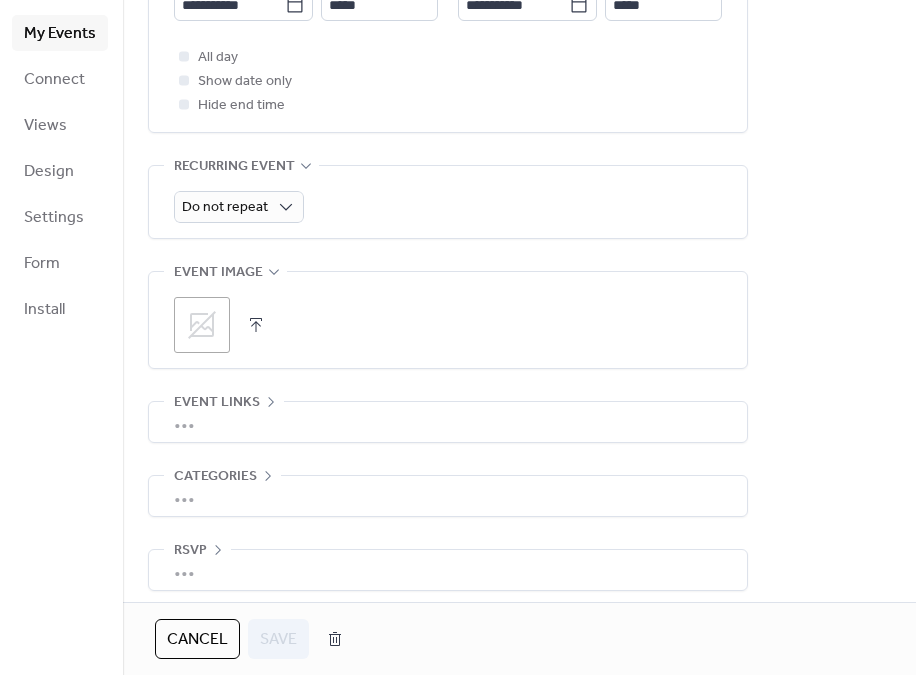 scroll, scrollTop: 778, scrollLeft: 0, axis: vertical 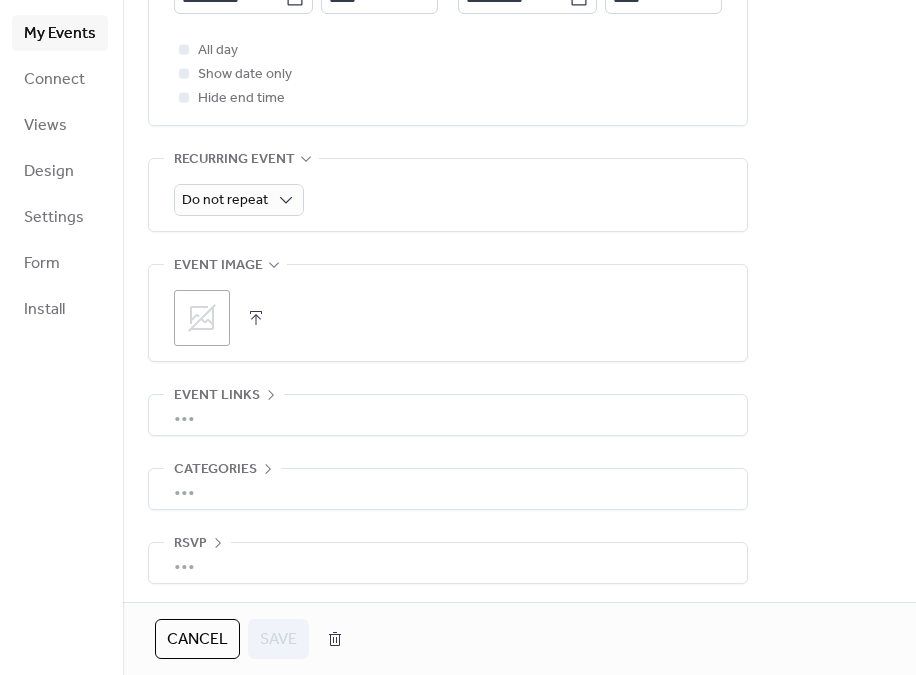 click on ";" at bounding box center [448, 313] 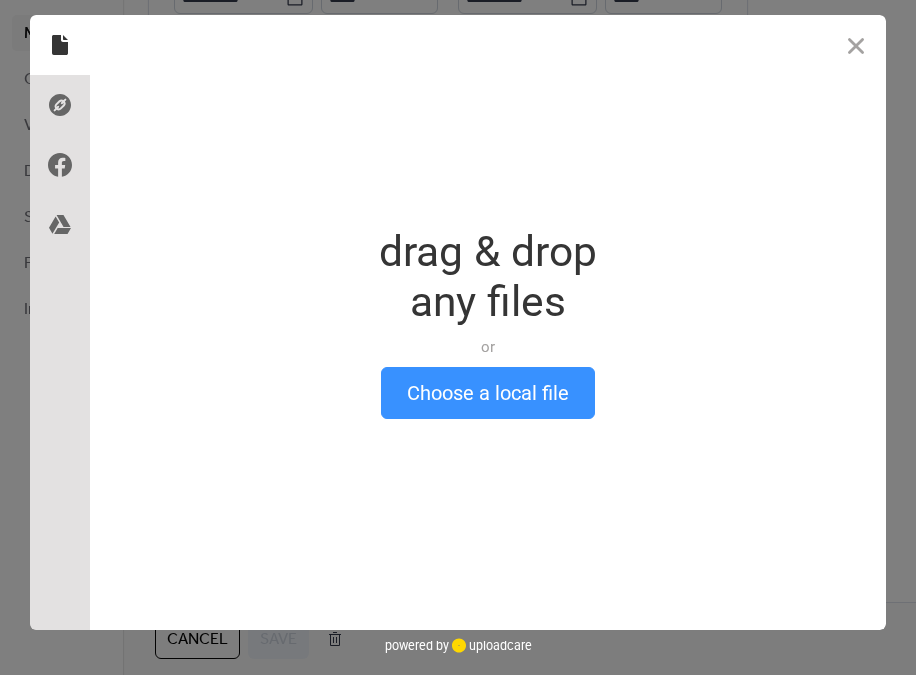 click on "Choose a local file" at bounding box center [488, 393] 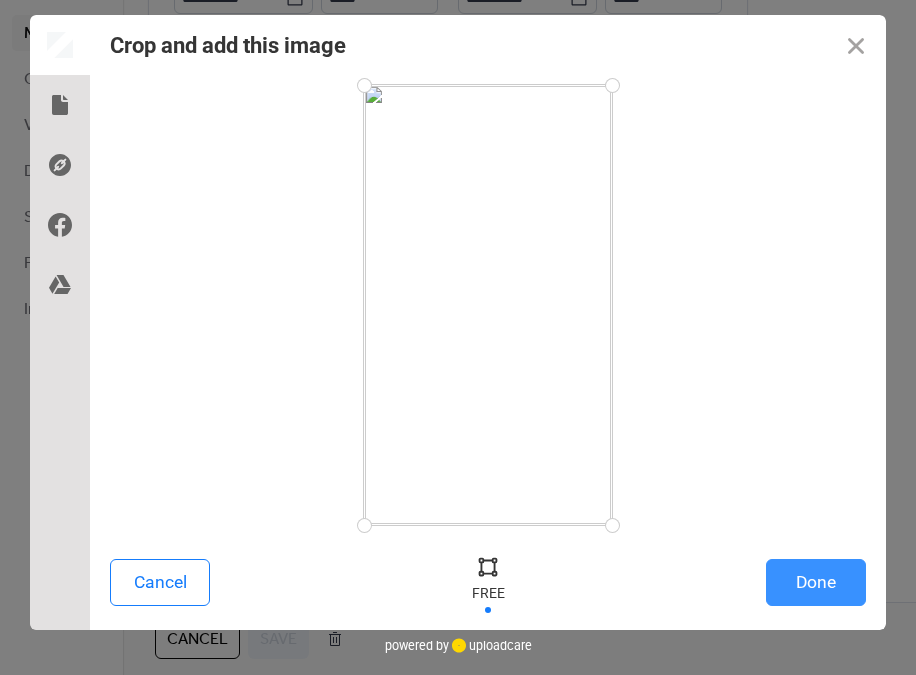 click on "Done" at bounding box center (816, 582) 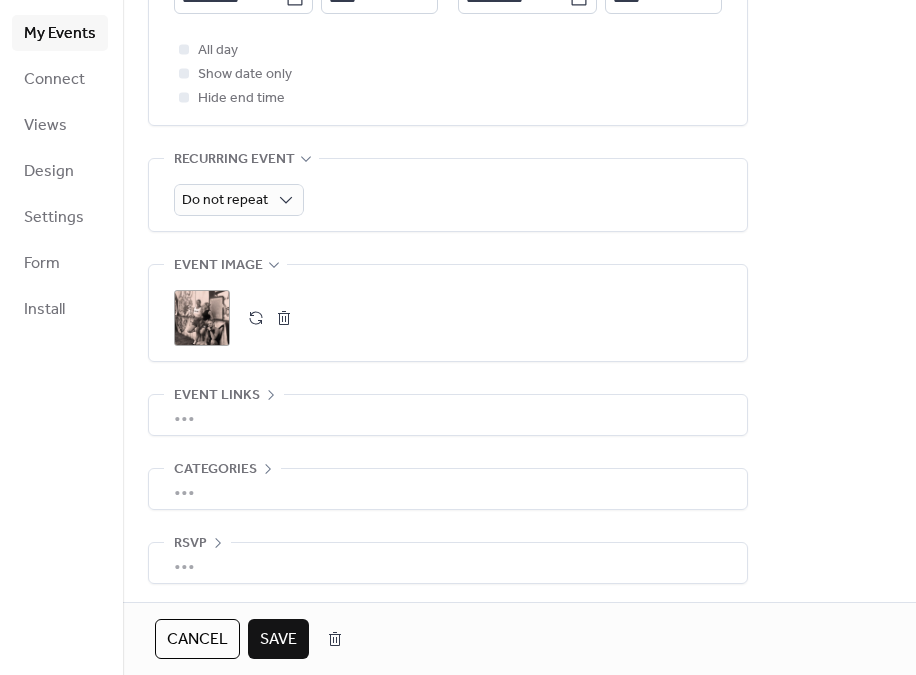 click on "Save" at bounding box center [278, 640] 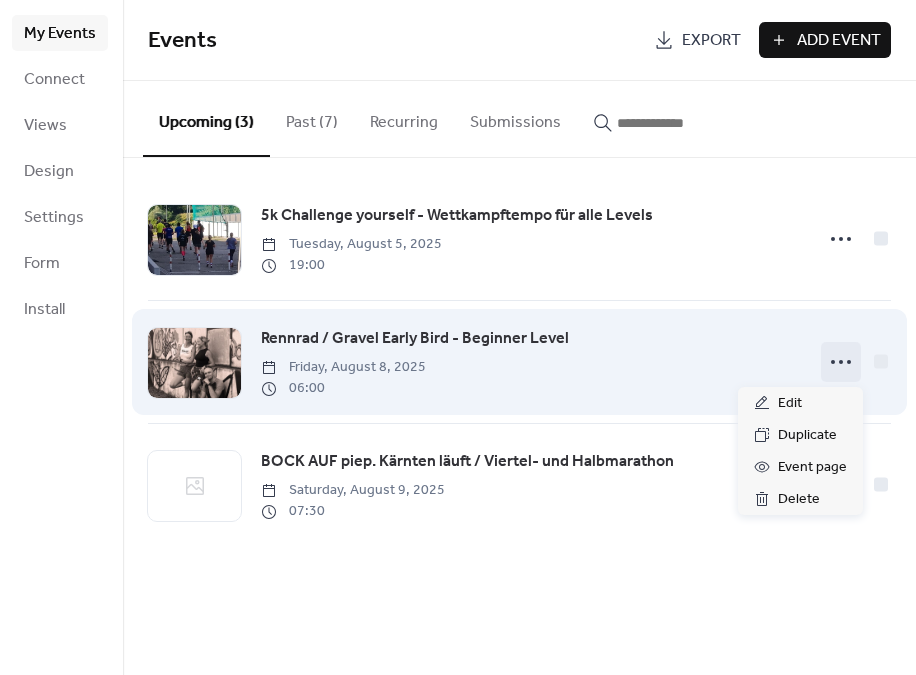 click 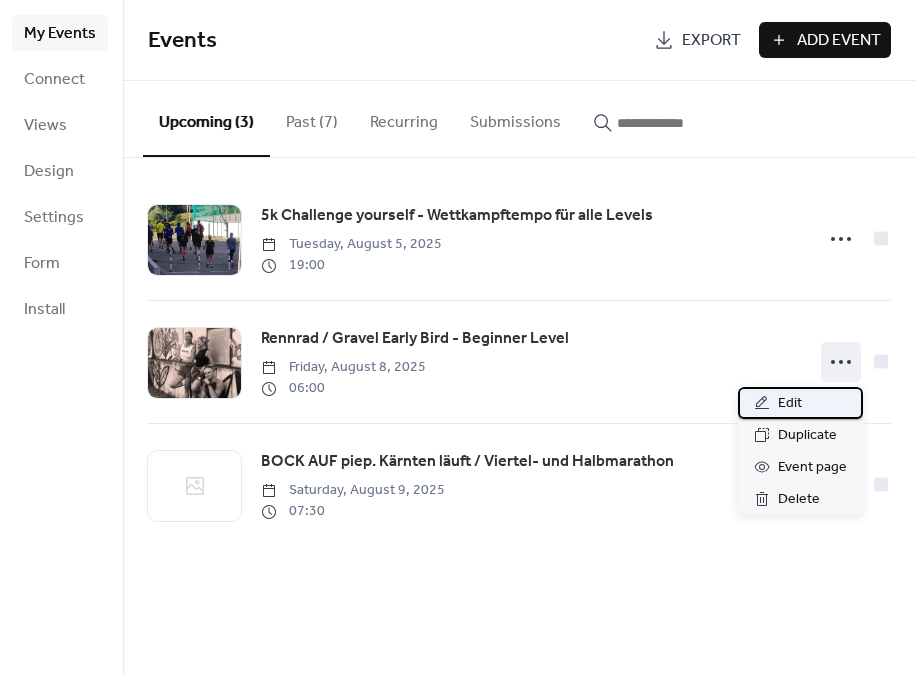 click on "Edit" at bounding box center (790, 404) 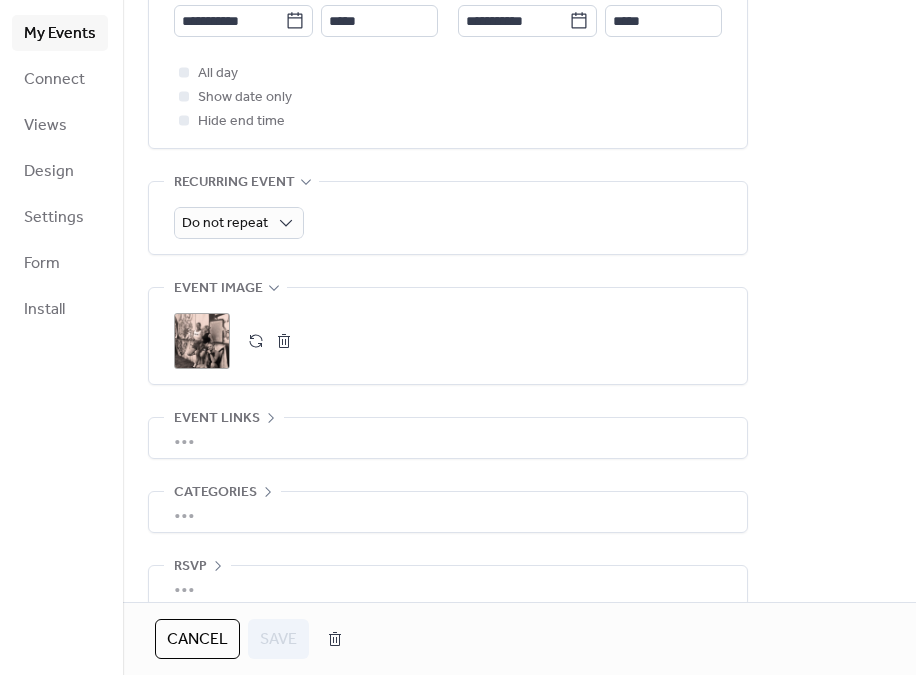 scroll, scrollTop: 762, scrollLeft: 0, axis: vertical 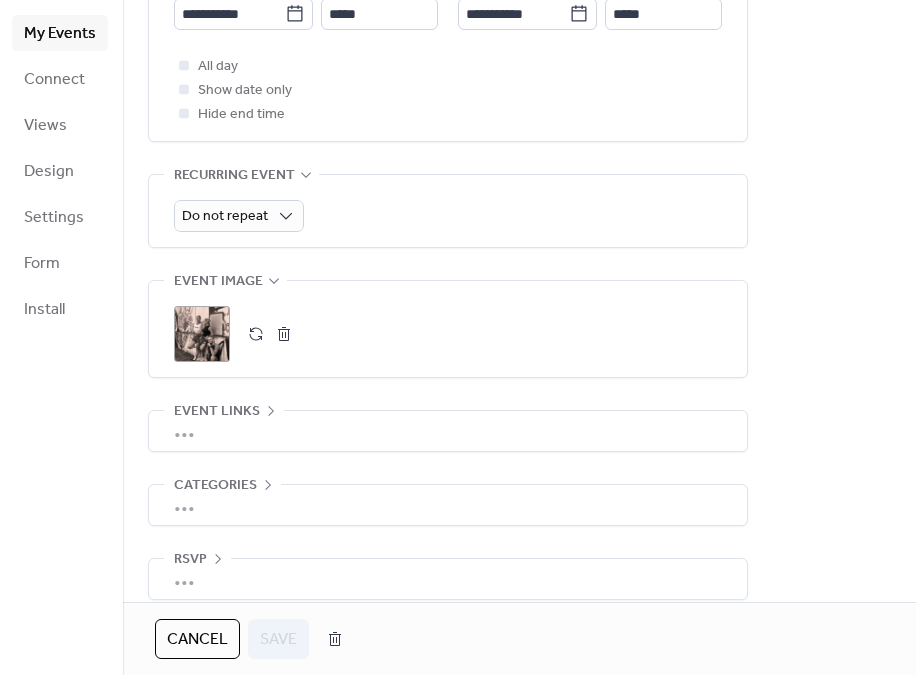 click on ";" at bounding box center (202, 334) 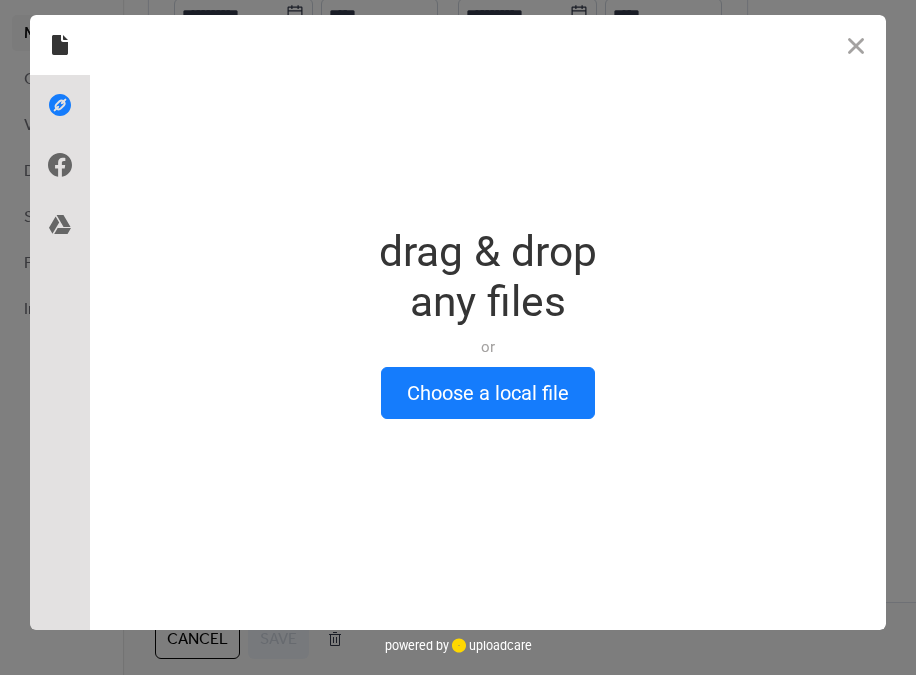 click 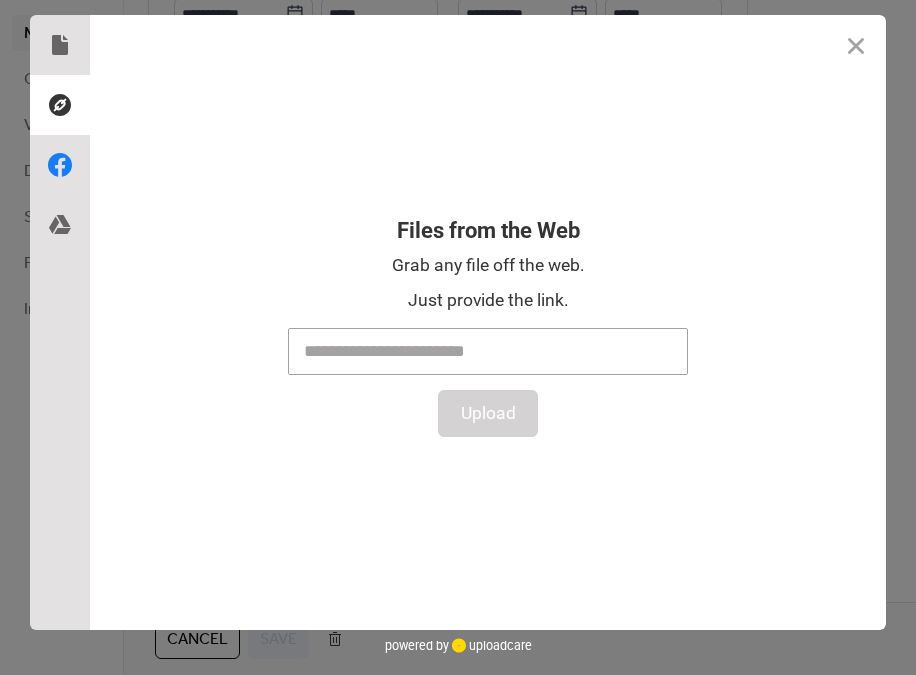 click at bounding box center (60, 165) 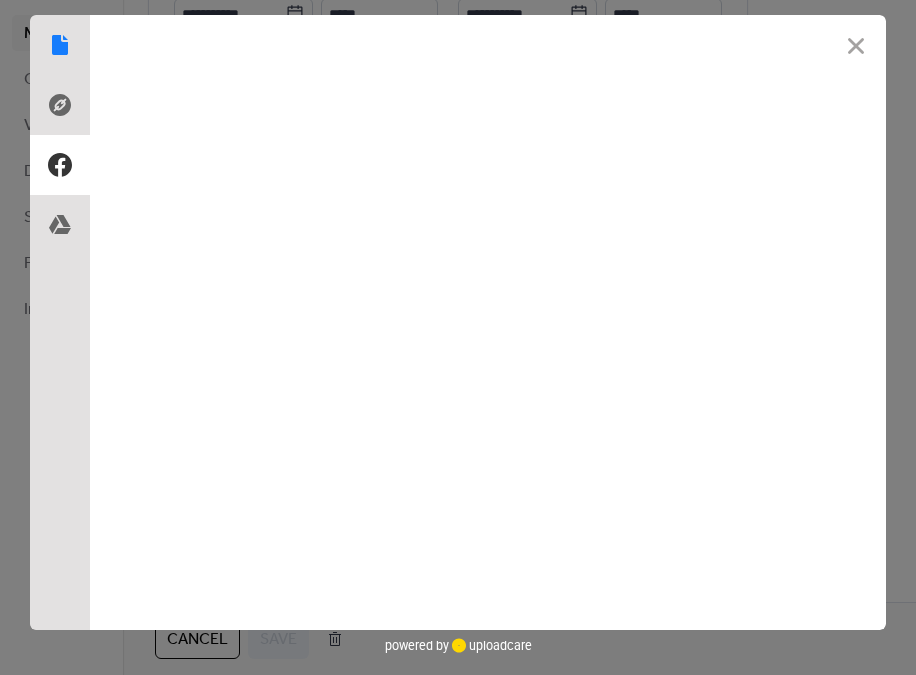 click 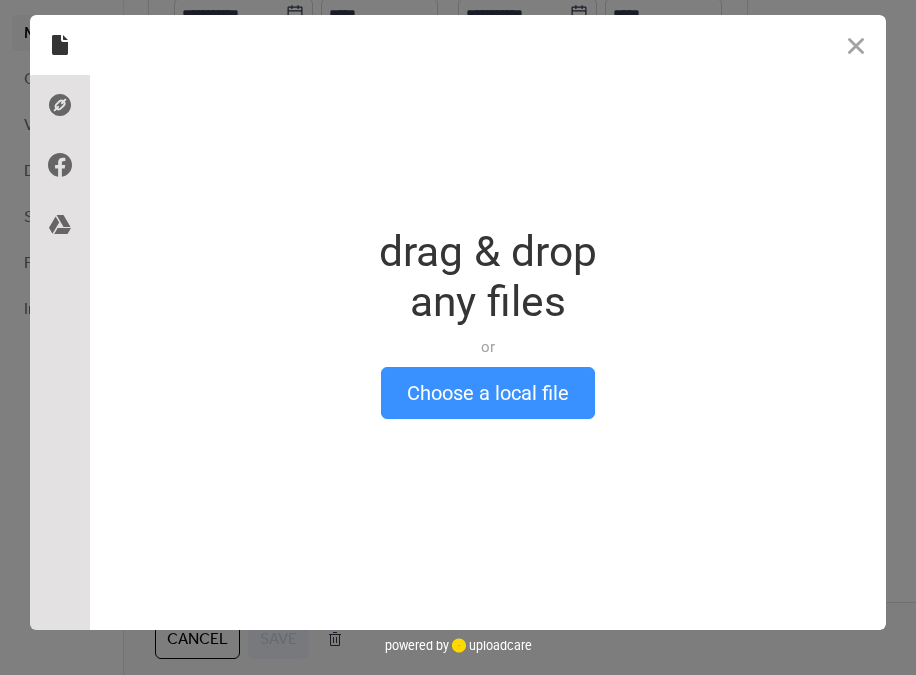 click on "Choose a local file" at bounding box center [488, 393] 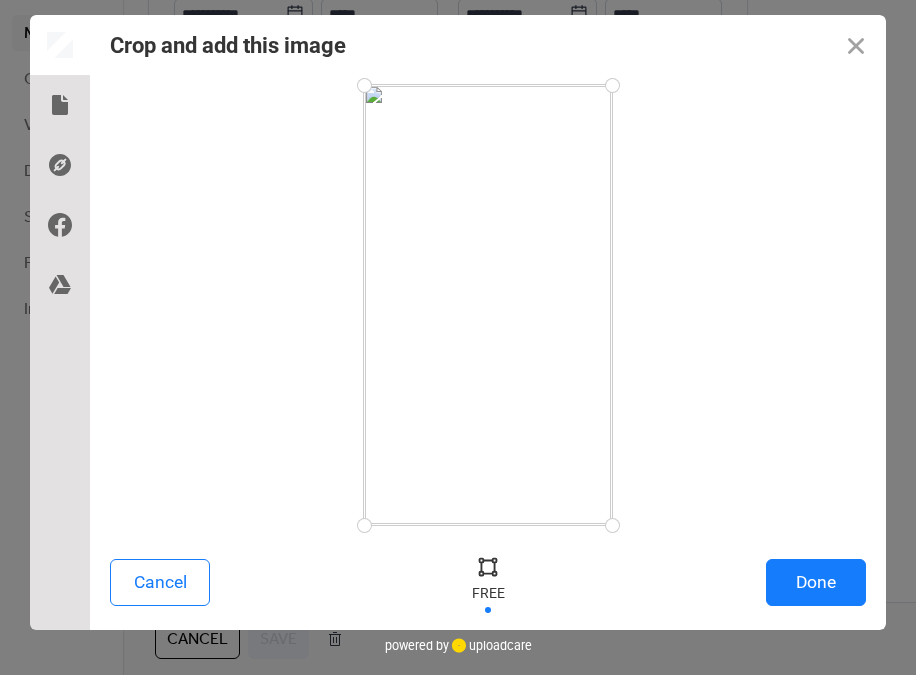 click at bounding box center (488, 566) 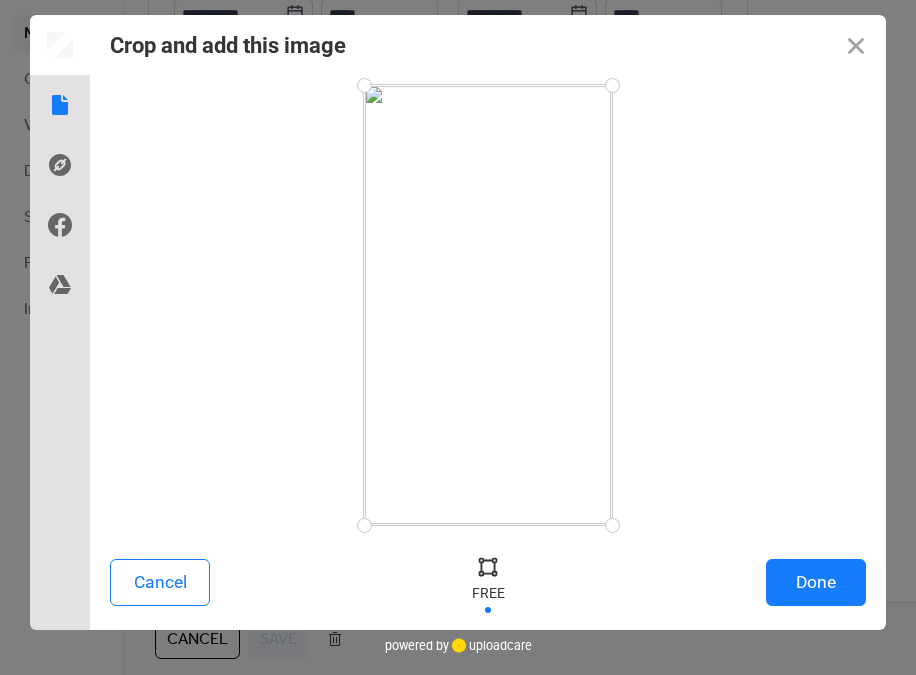 click 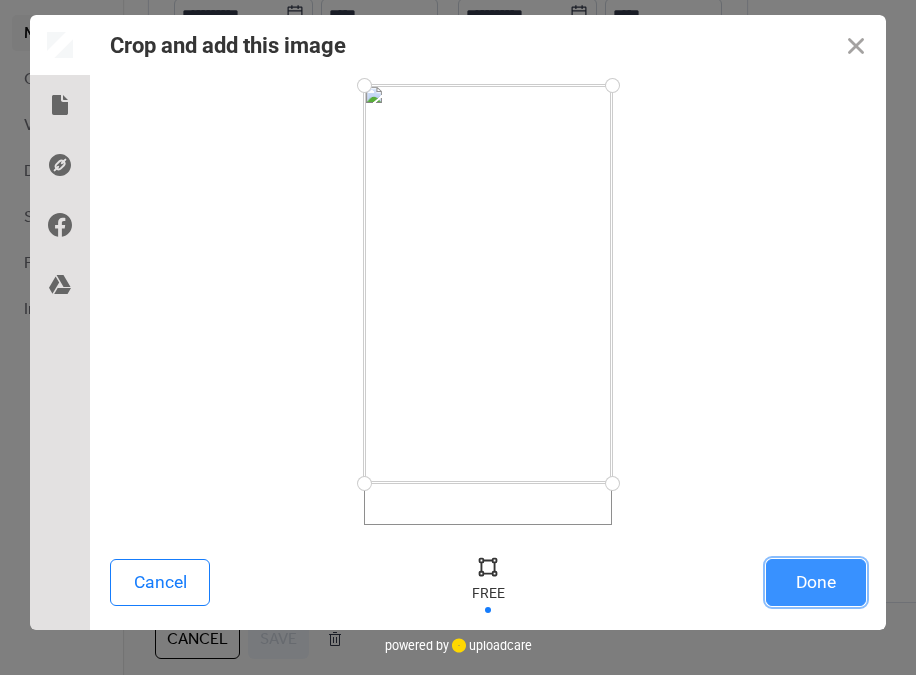 drag, startPoint x: 605, startPoint y: 526, endPoint x: 622, endPoint y: 484, distance: 45.310043 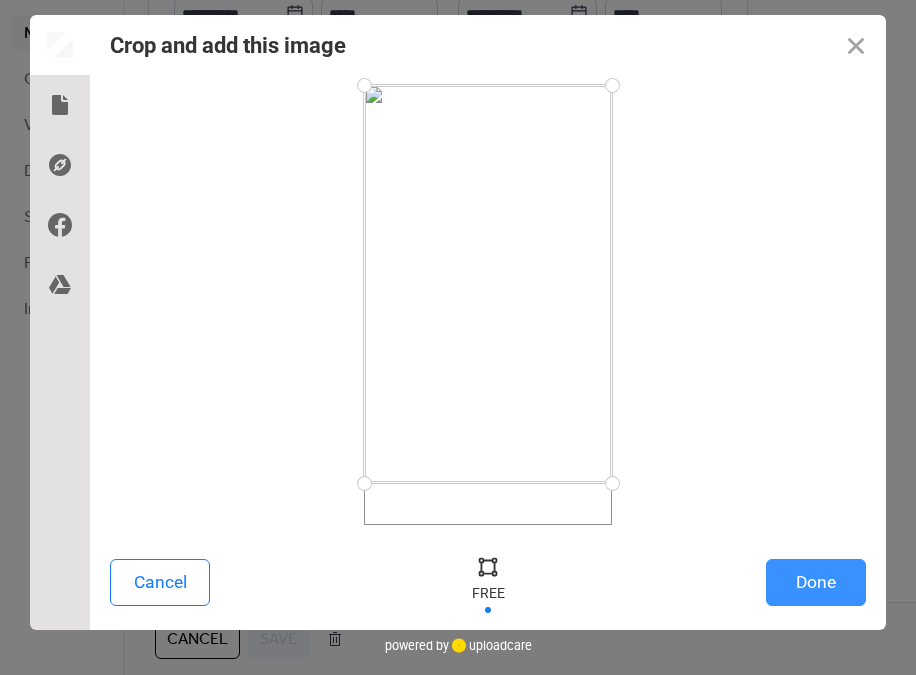 click on "Done" at bounding box center (816, 582) 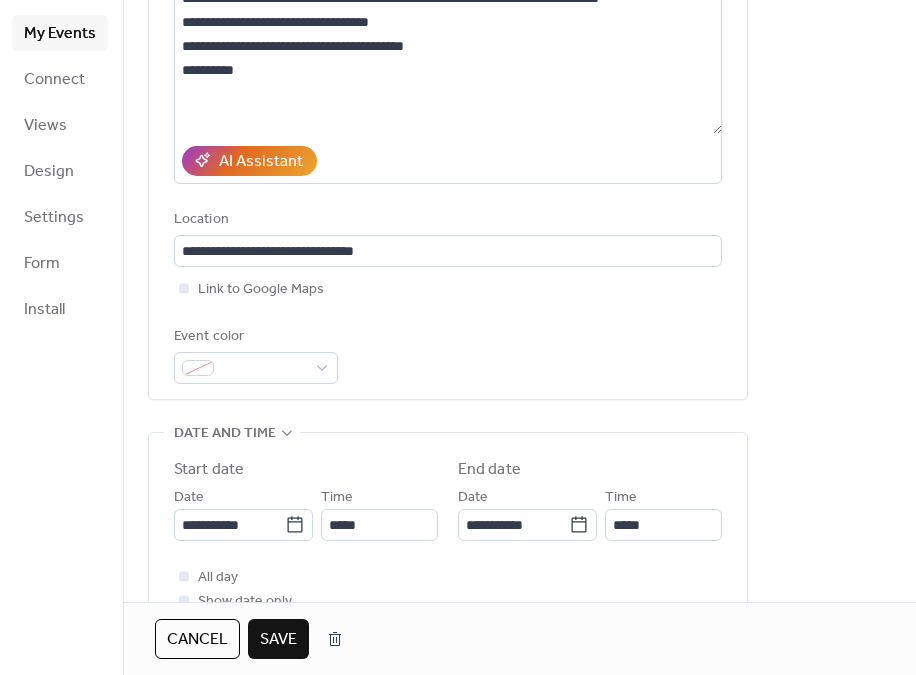 scroll, scrollTop: 243, scrollLeft: 0, axis: vertical 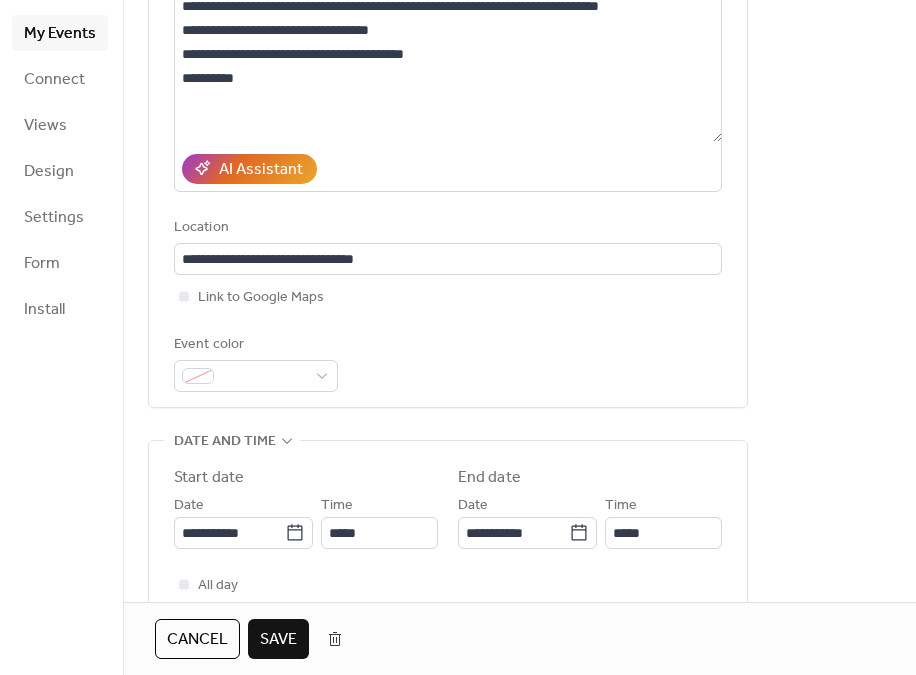 click on "Save" at bounding box center (278, 640) 